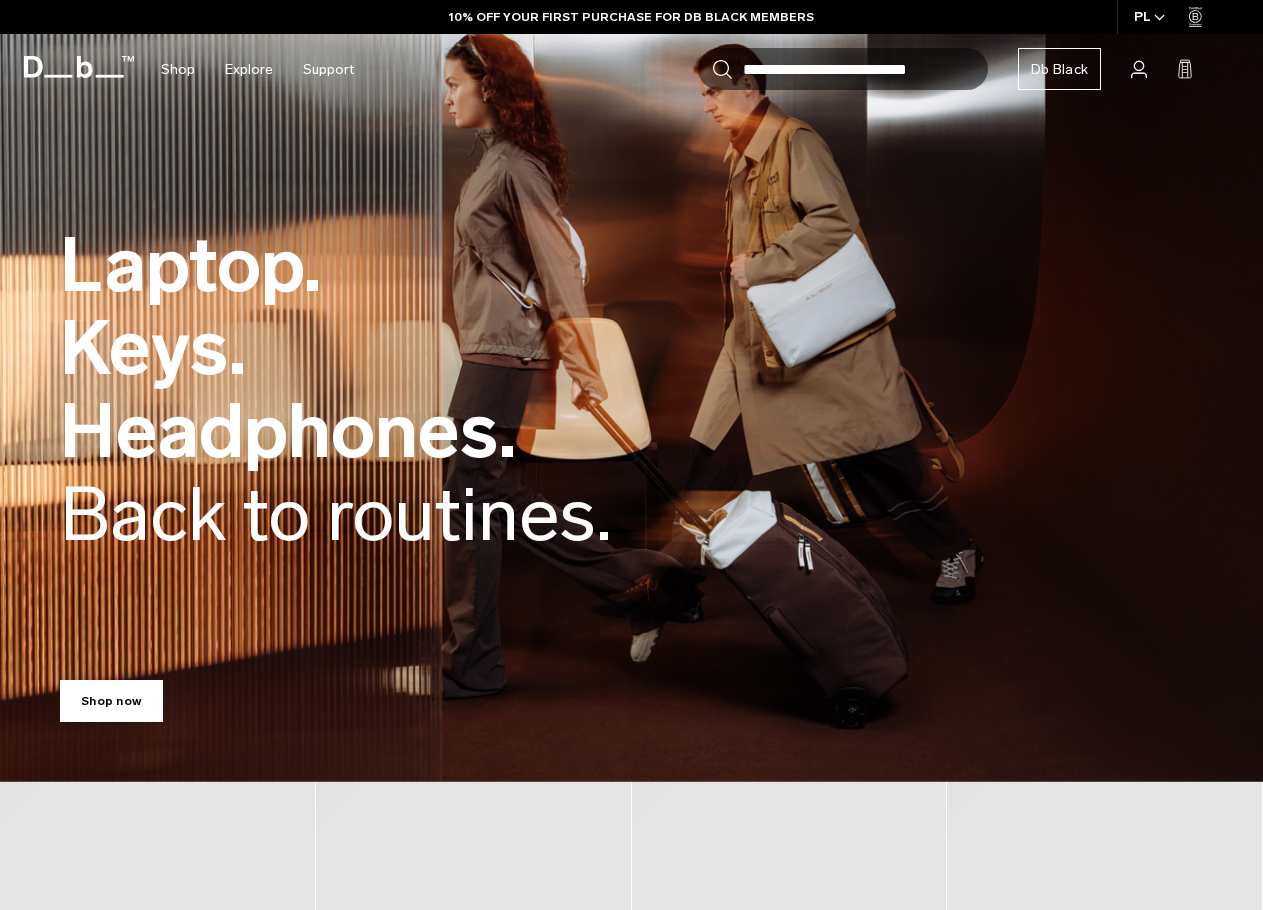 scroll, scrollTop: 0, scrollLeft: 0, axis: both 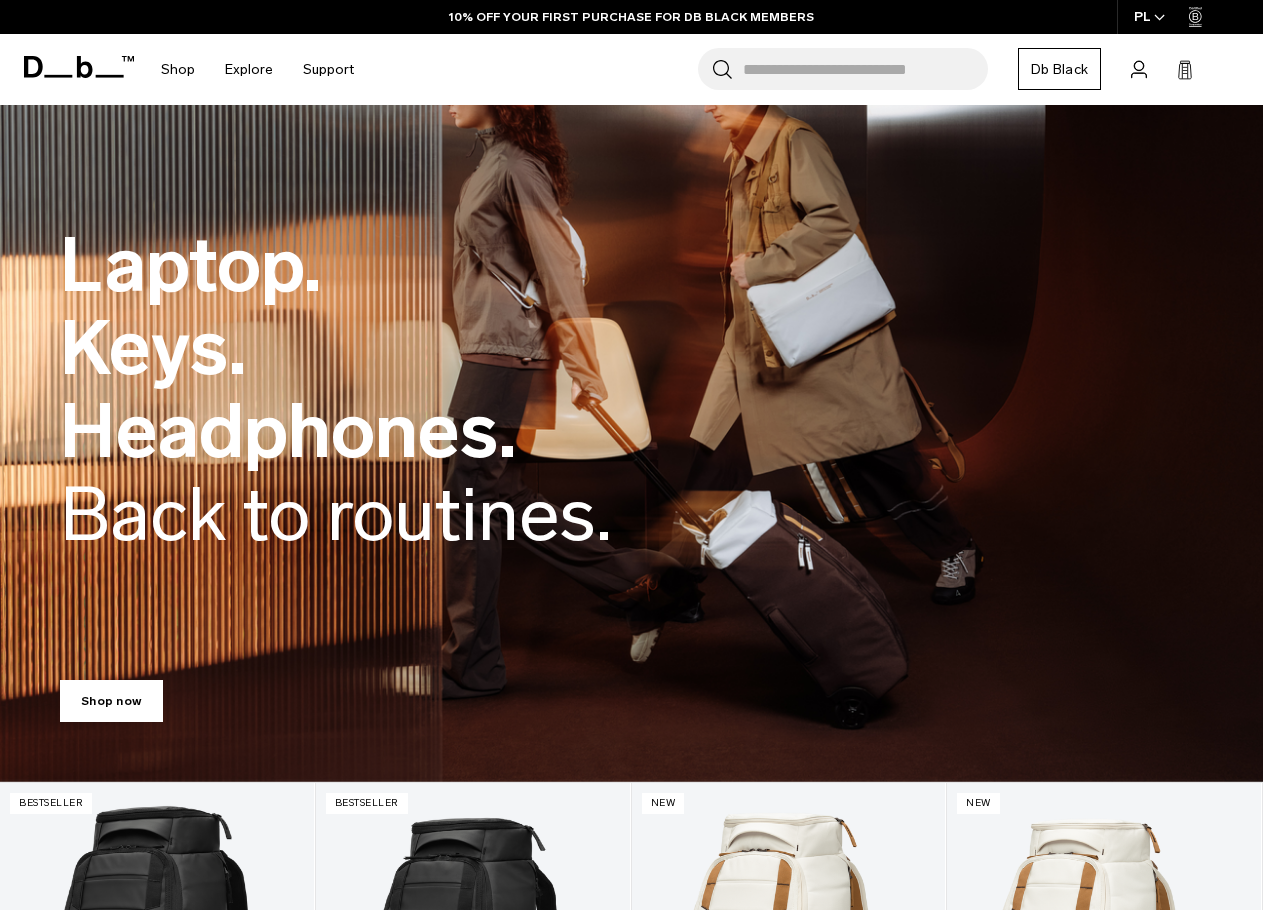 click on "Search for Bags, Luggage..." at bounding box center [865, 69] 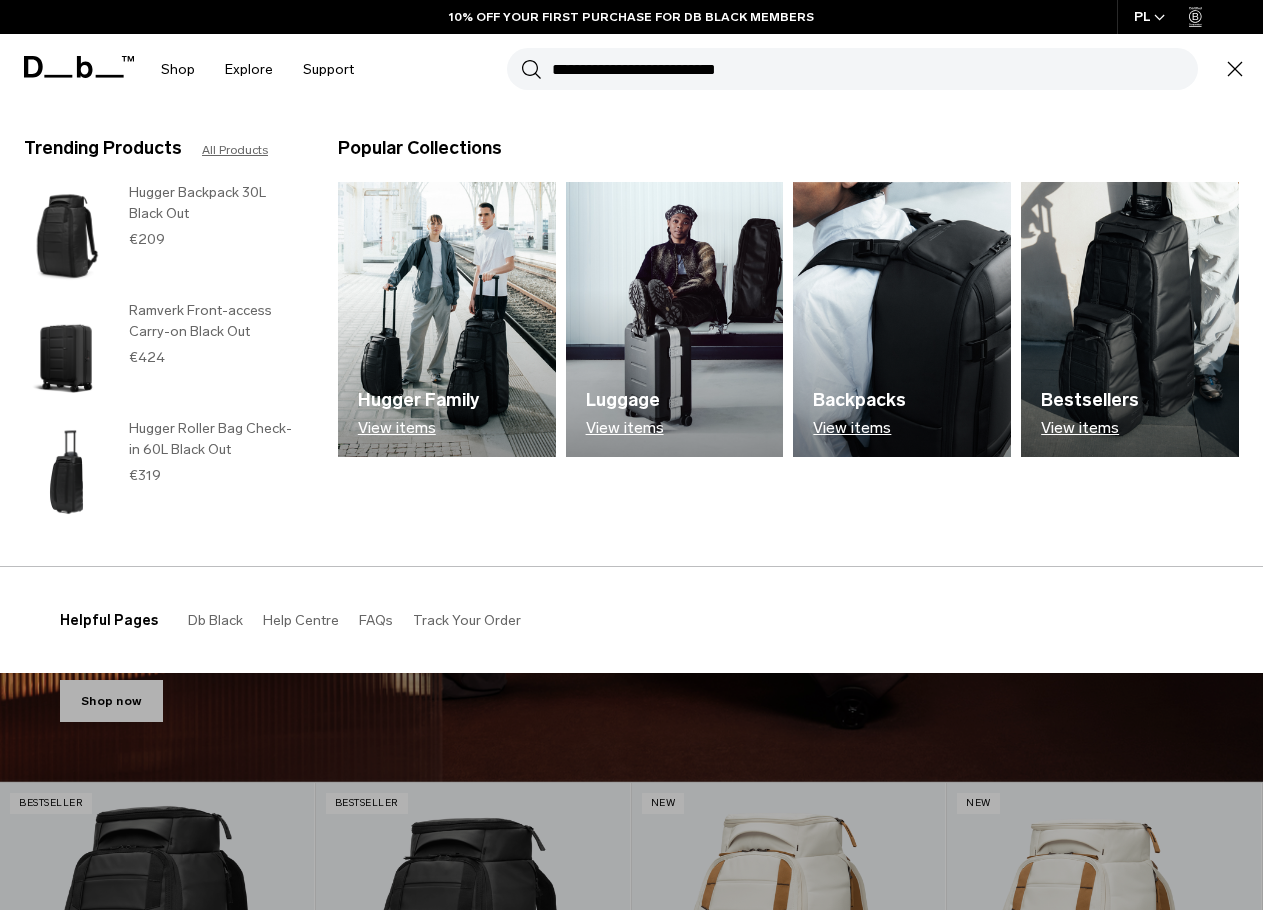 paste on "**********" 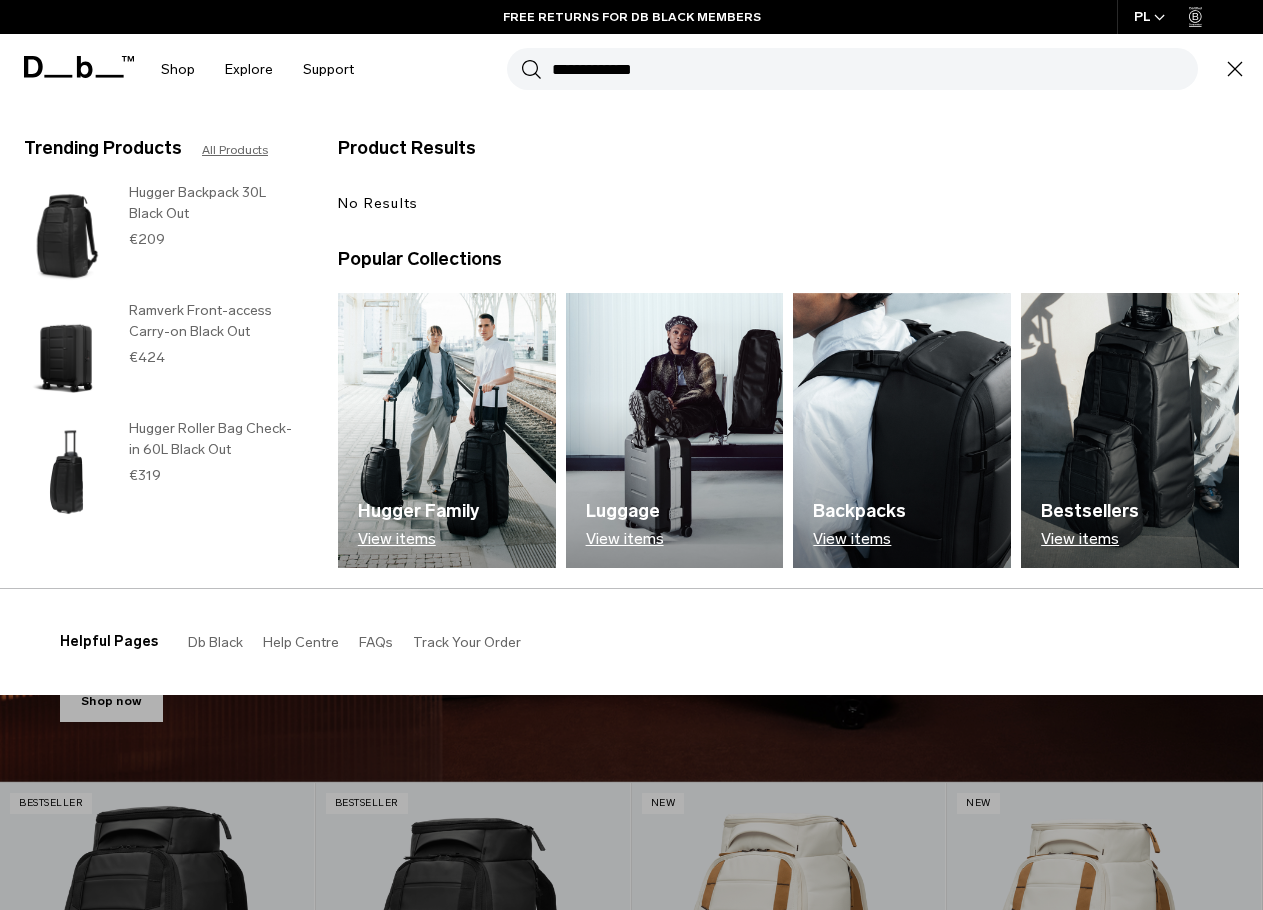 click on "**********" at bounding box center (875, 69) 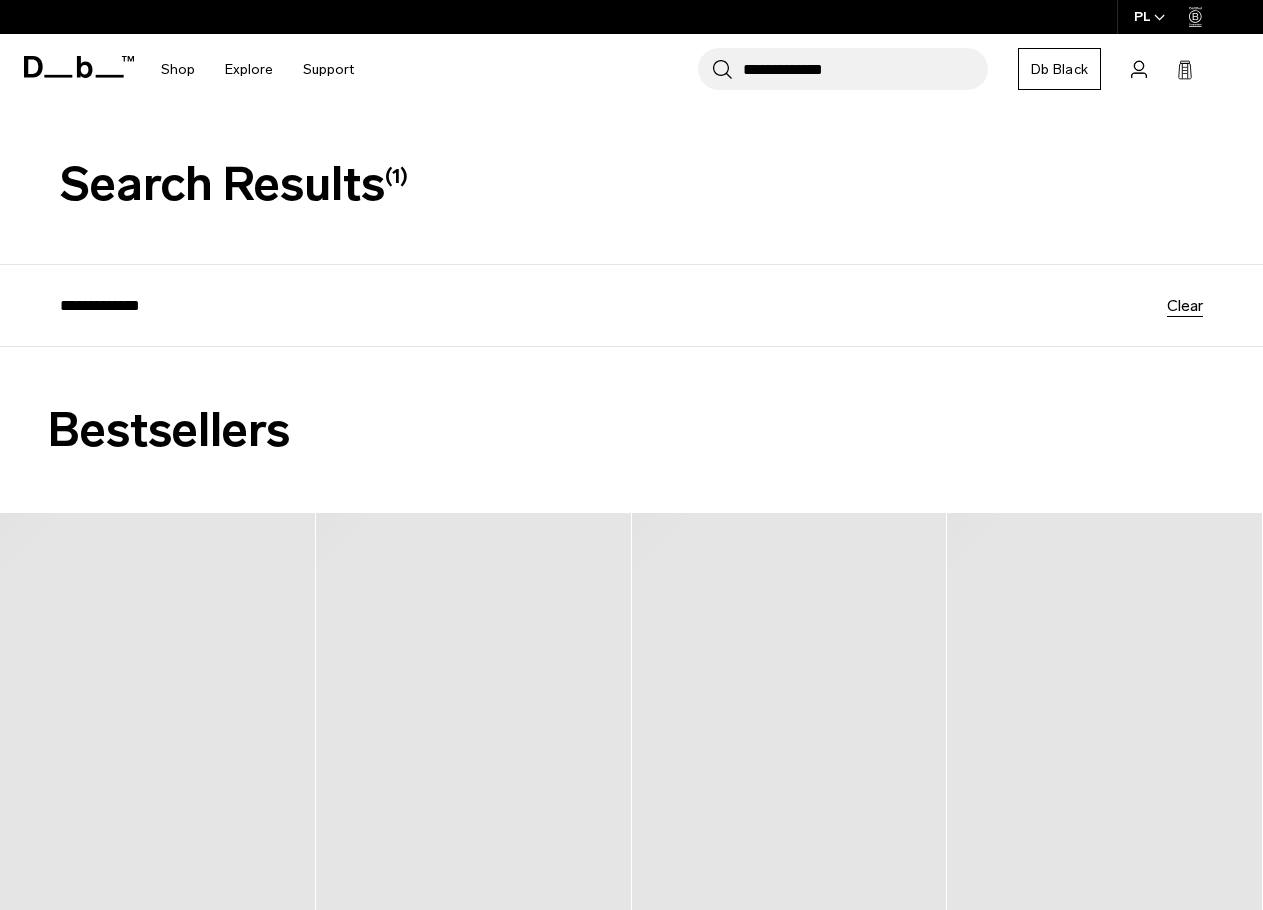scroll, scrollTop: 0, scrollLeft: 0, axis: both 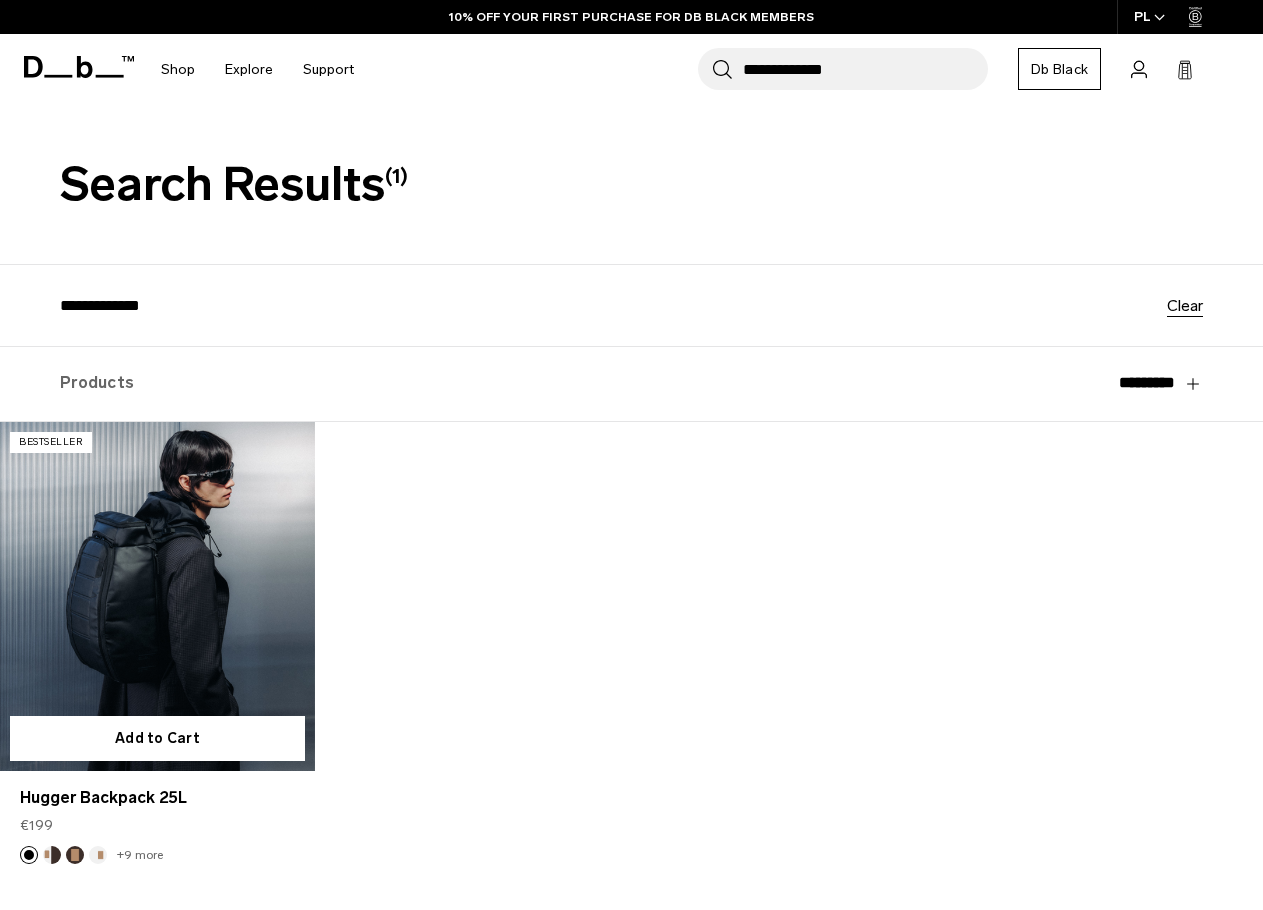 click at bounding box center [157, 597] 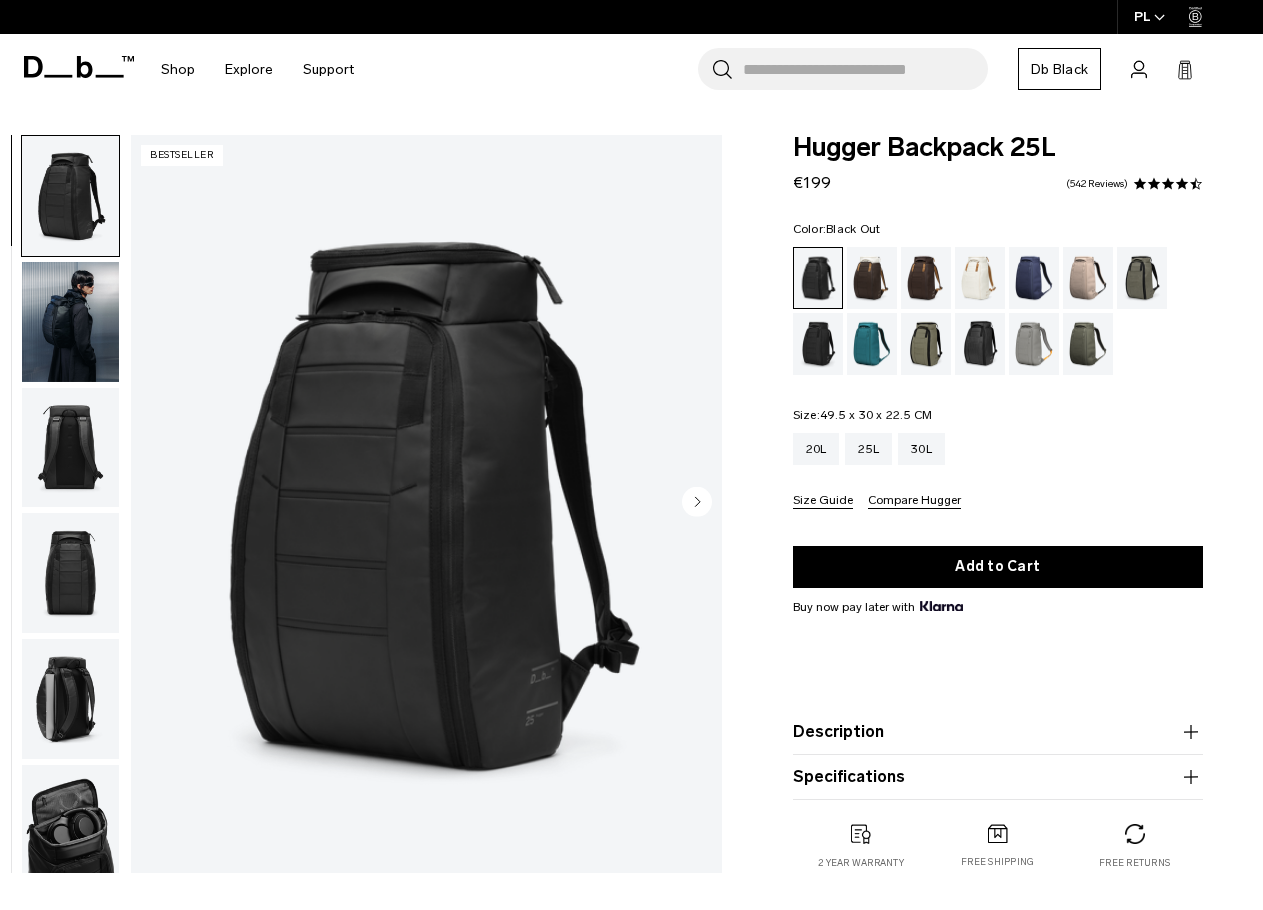 scroll, scrollTop: 0, scrollLeft: 0, axis: both 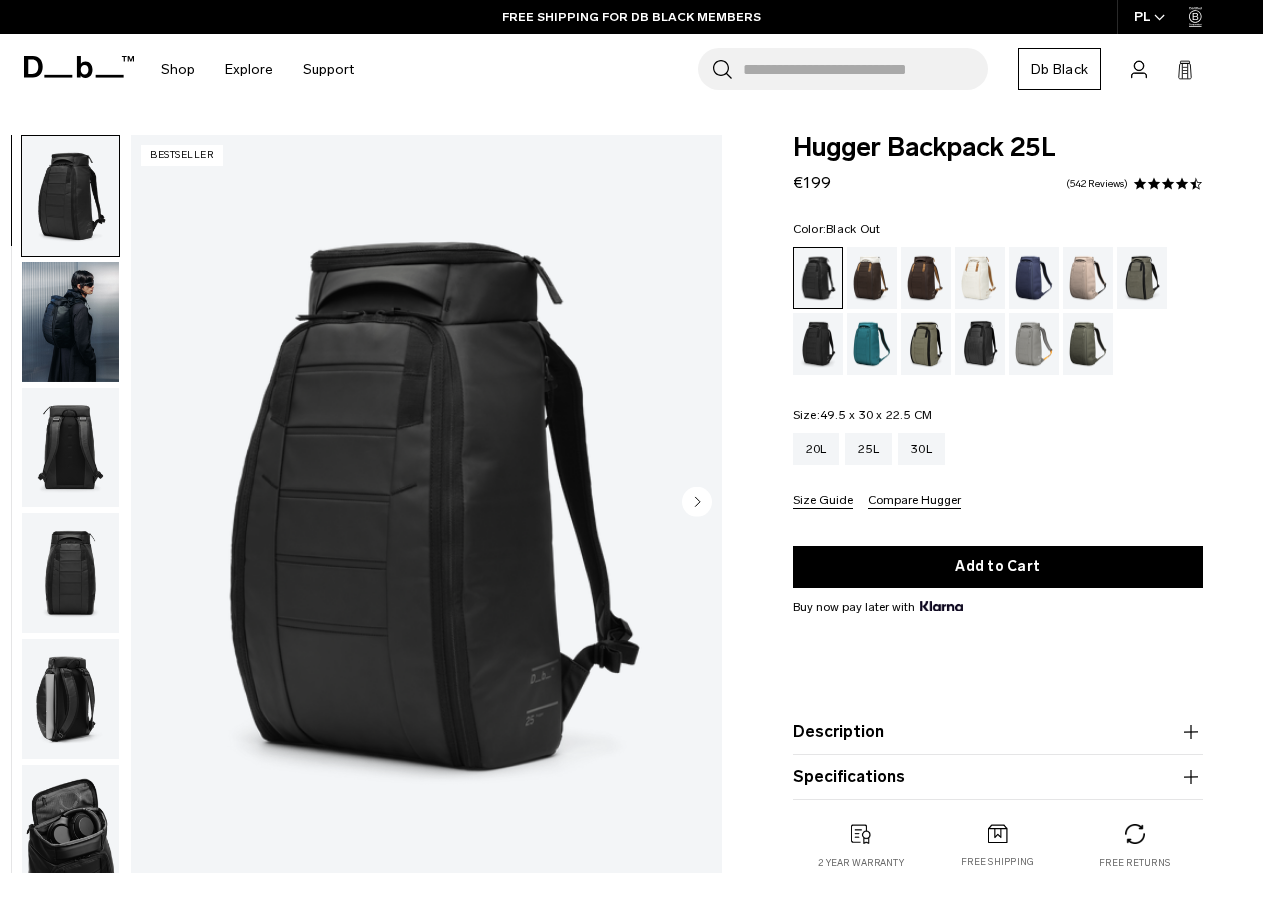 click at bounding box center (70, 322) 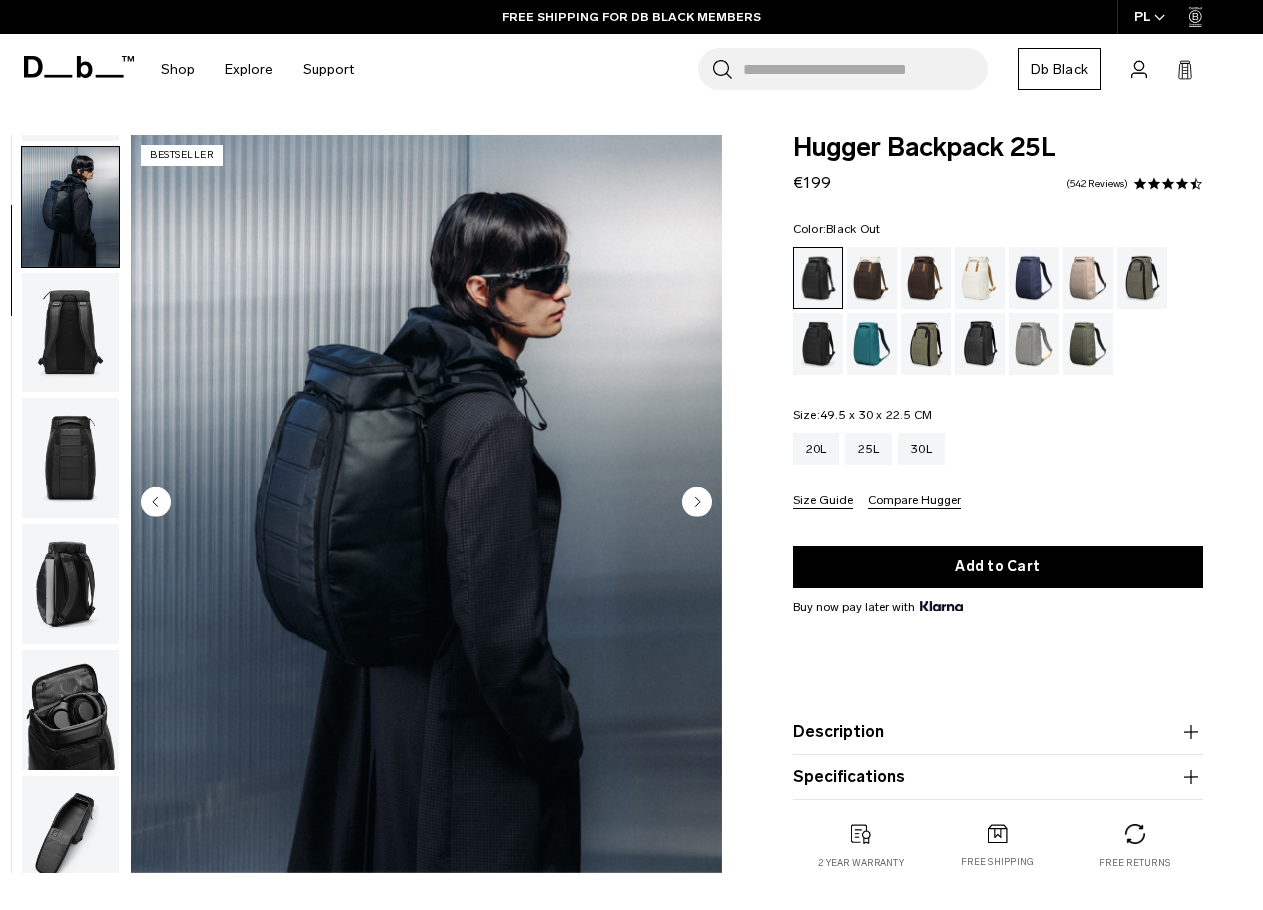 scroll, scrollTop: 126, scrollLeft: 0, axis: vertical 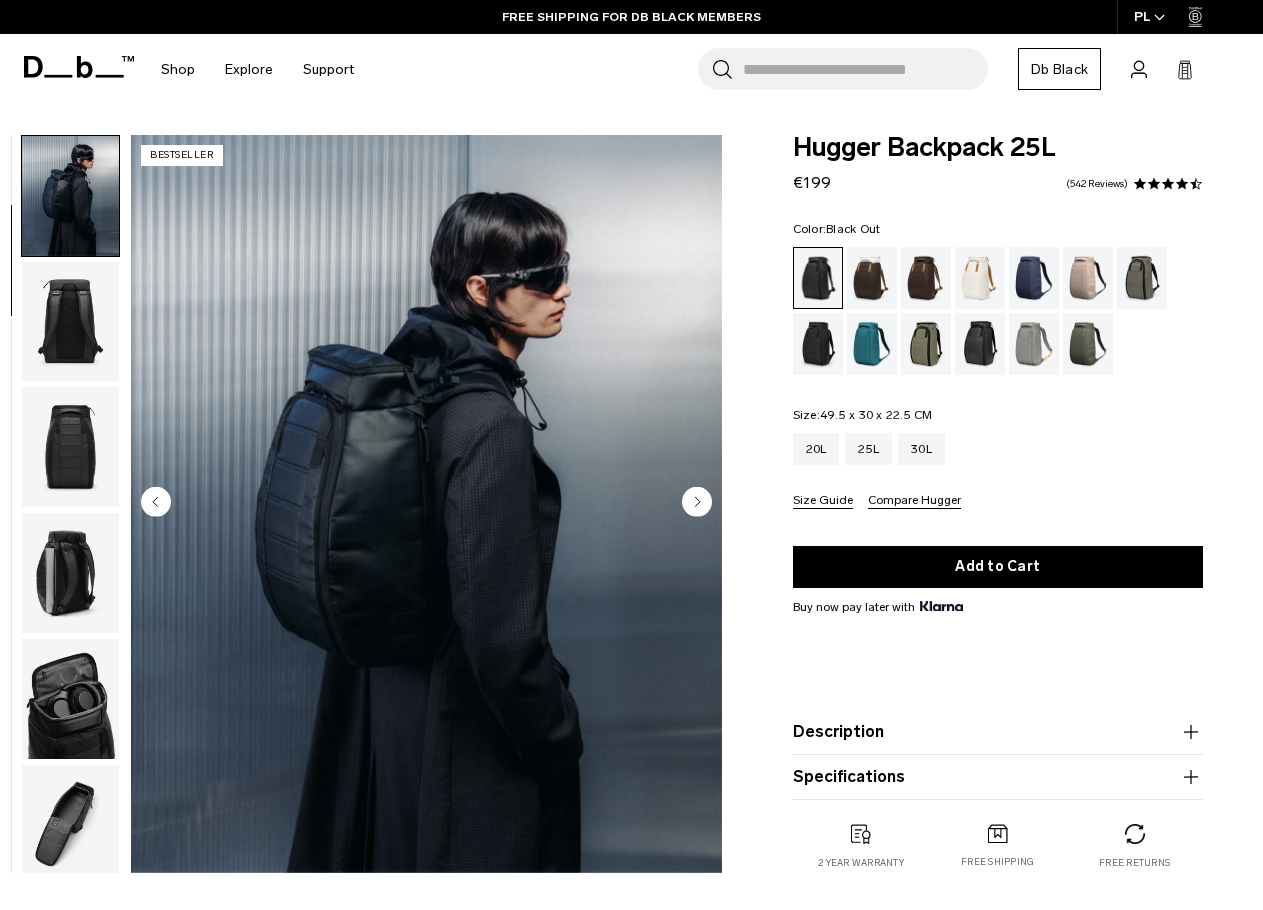 click at bounding box center (70, 322) 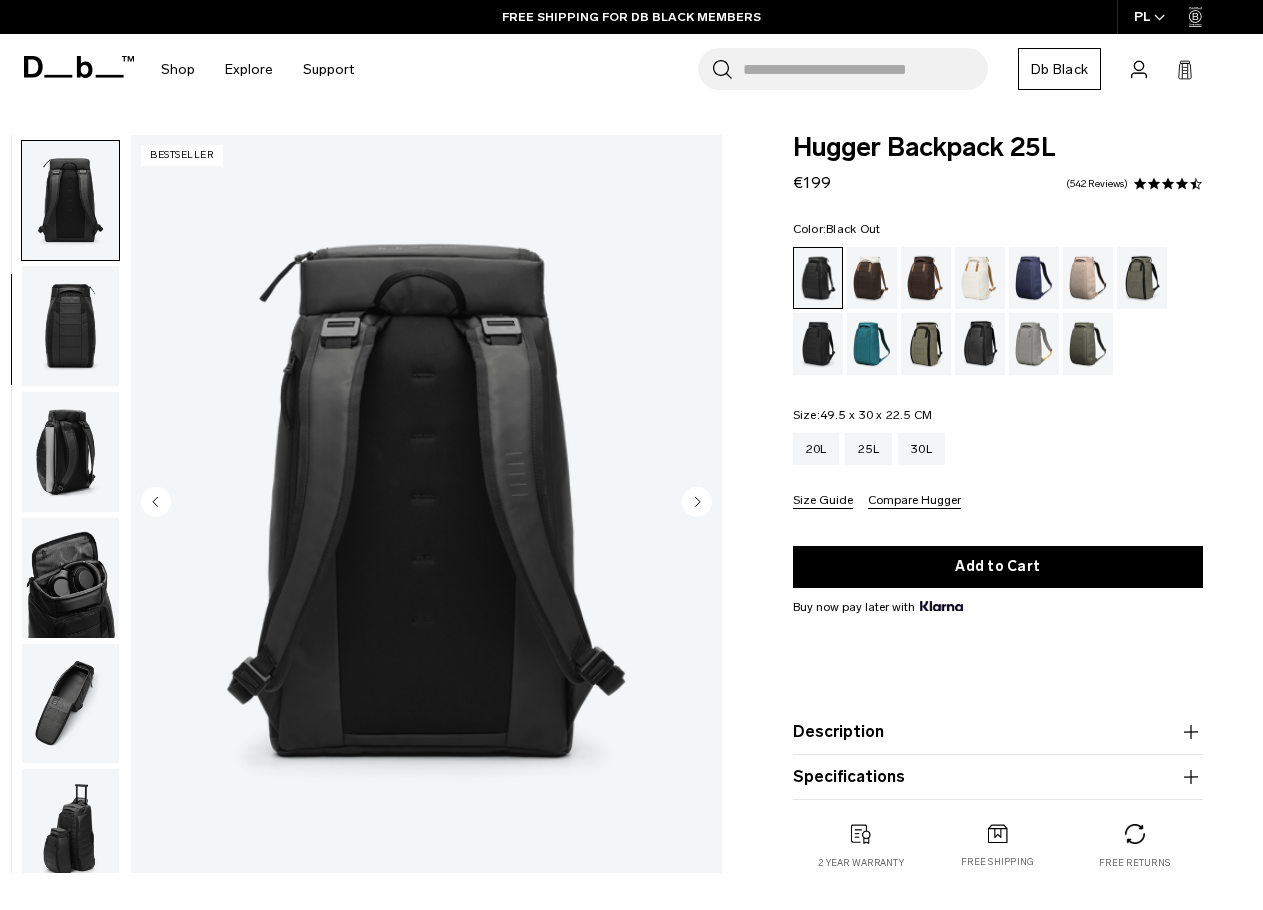 scroll, scrollTop: 252, scrollLeft: 0, axis: vertical 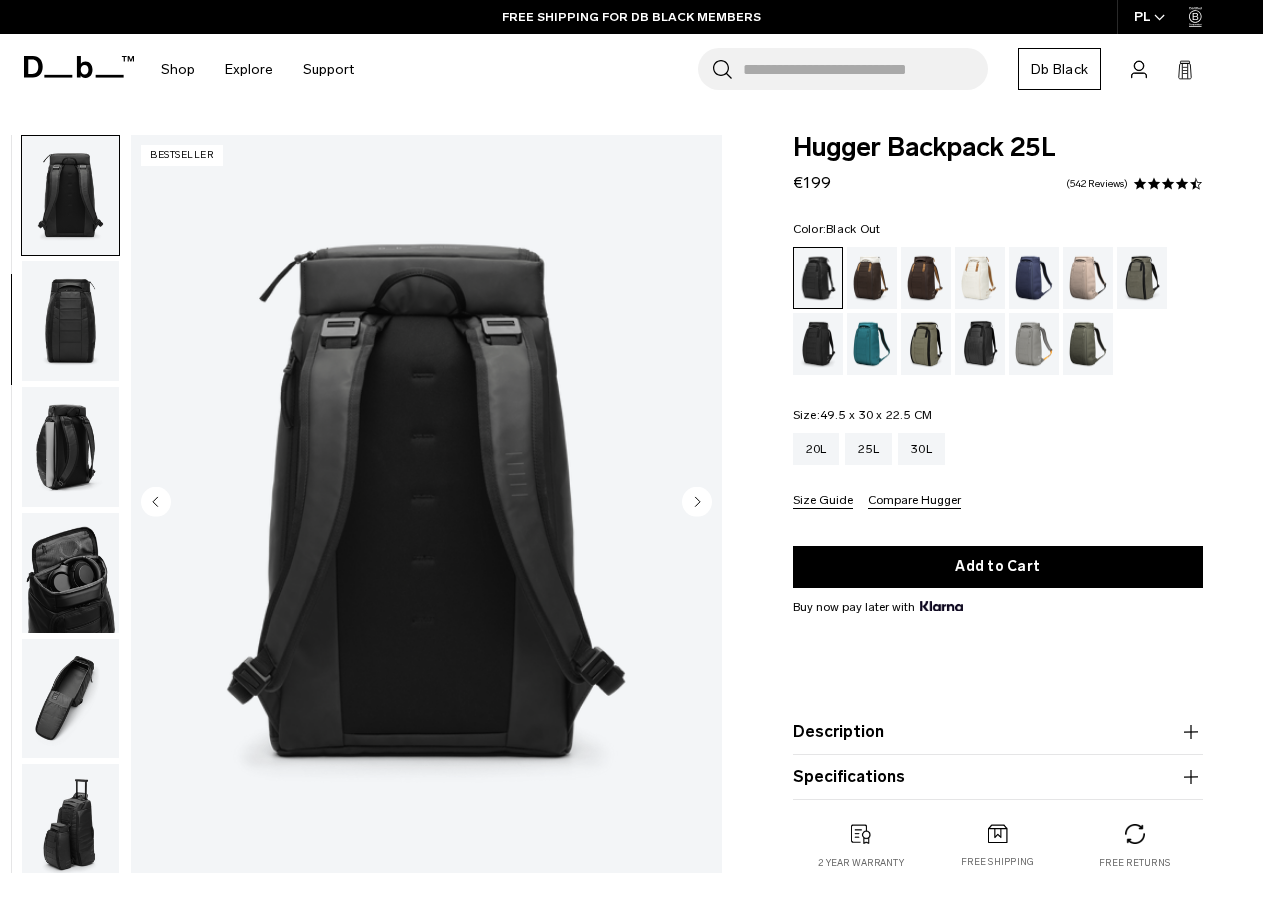 click at bounding box center (70, 321) 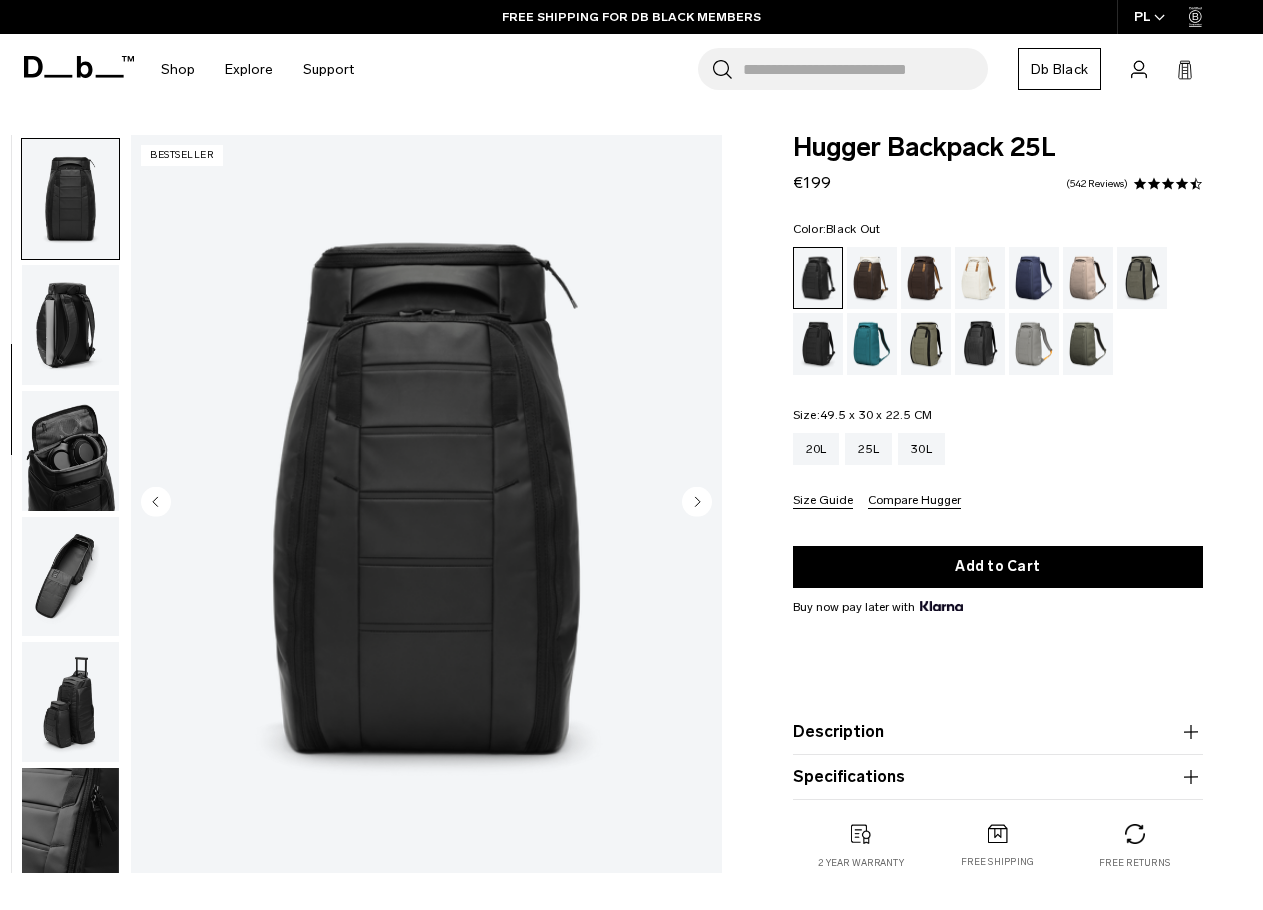 scroll, scrollTop: 377, scrollLeft: 0, axis: vertical 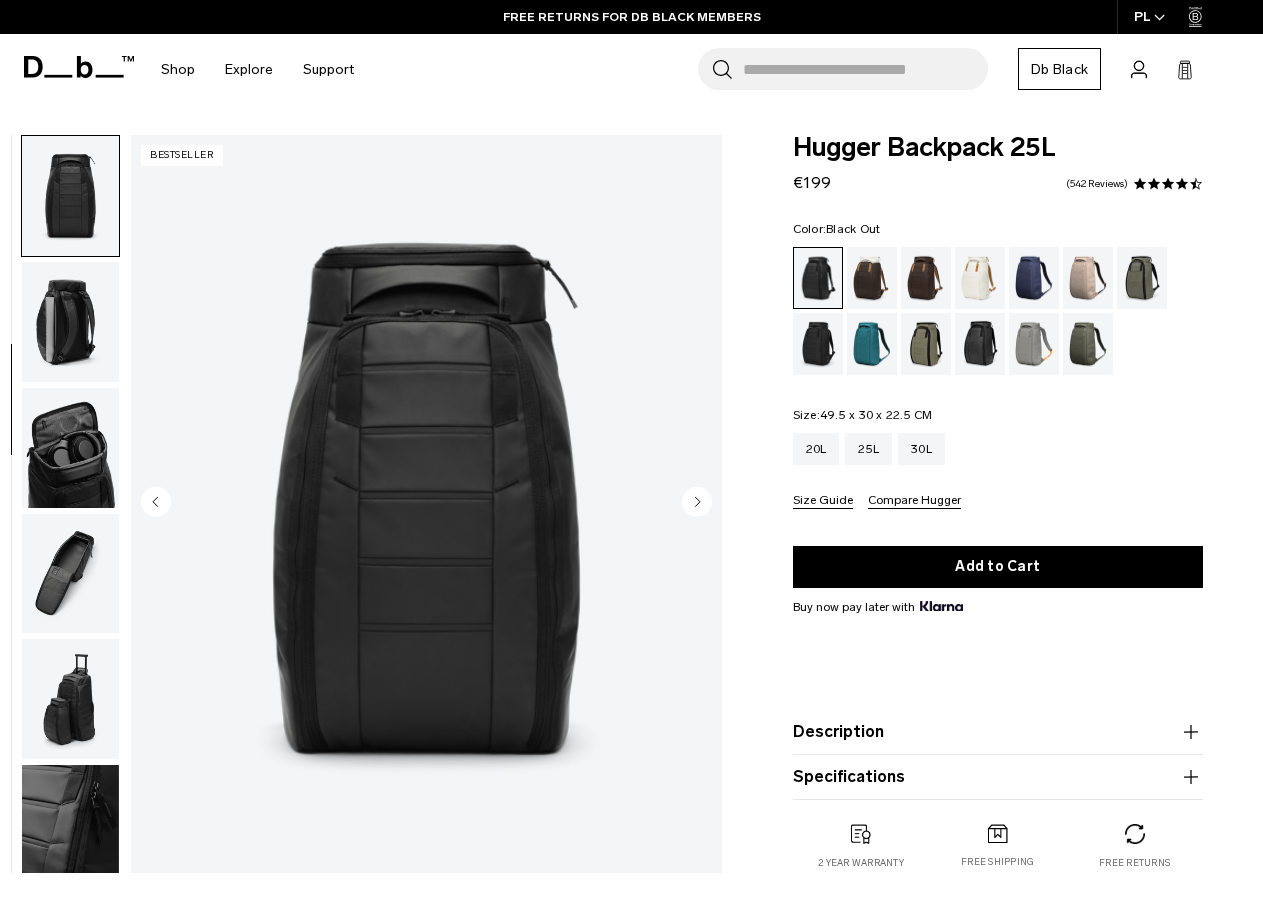 click at bounding box center [70, 322] 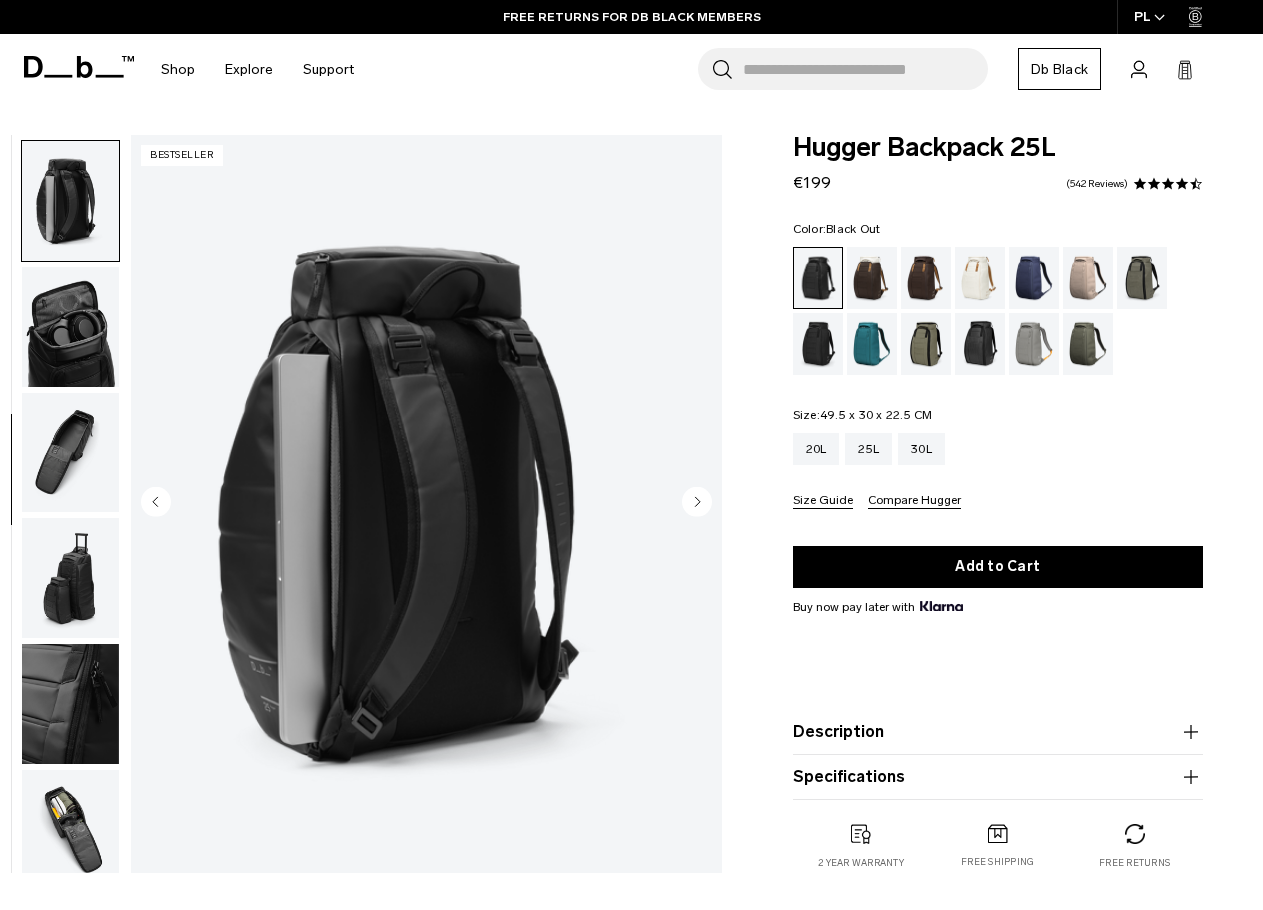 scroll, scrollTop: 503, scrollLeft: 0, axis: vertical 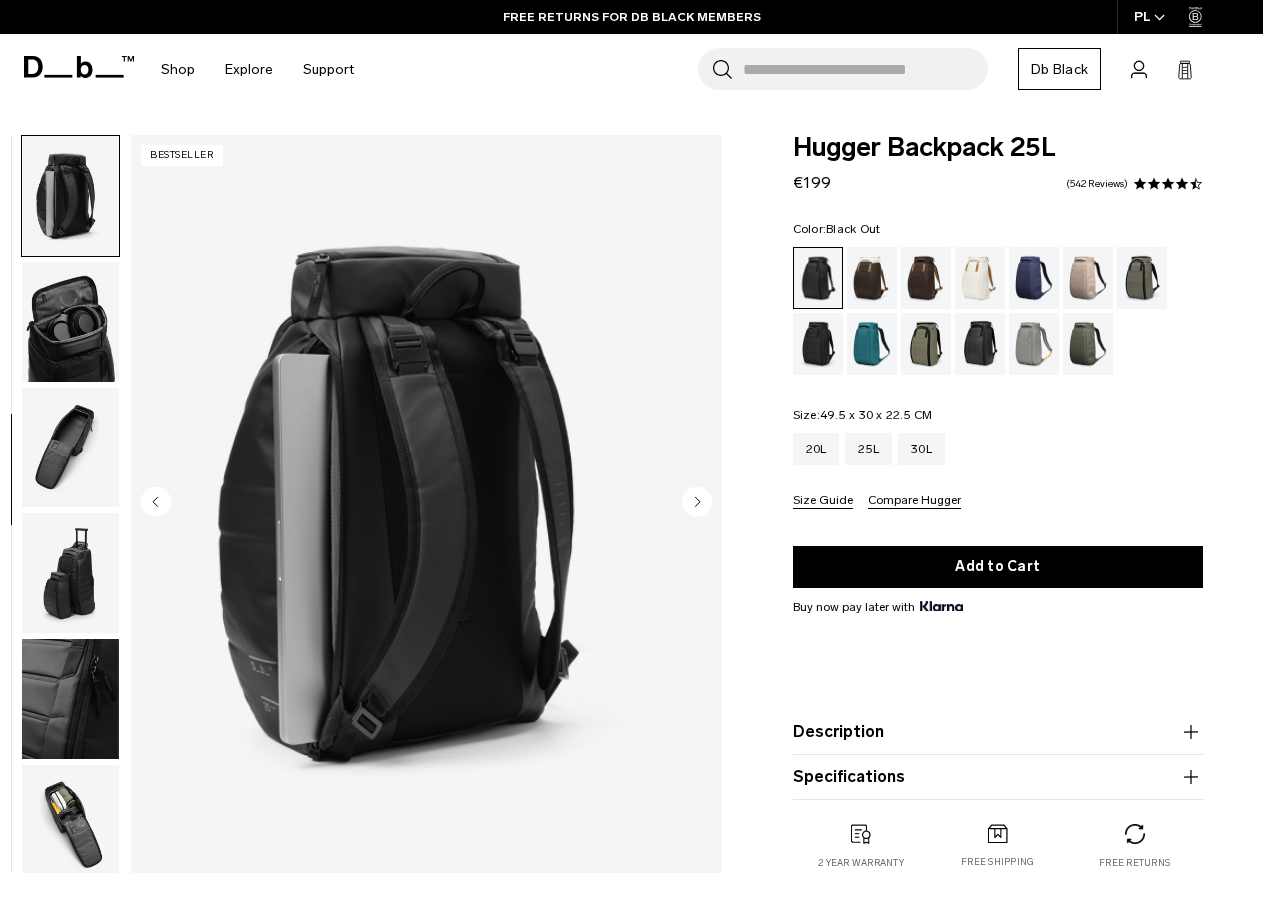 drag, startPoint x: 91, startPoint y: 338, endPoint x: 107, endPoint y: 343, distance: 16.763054 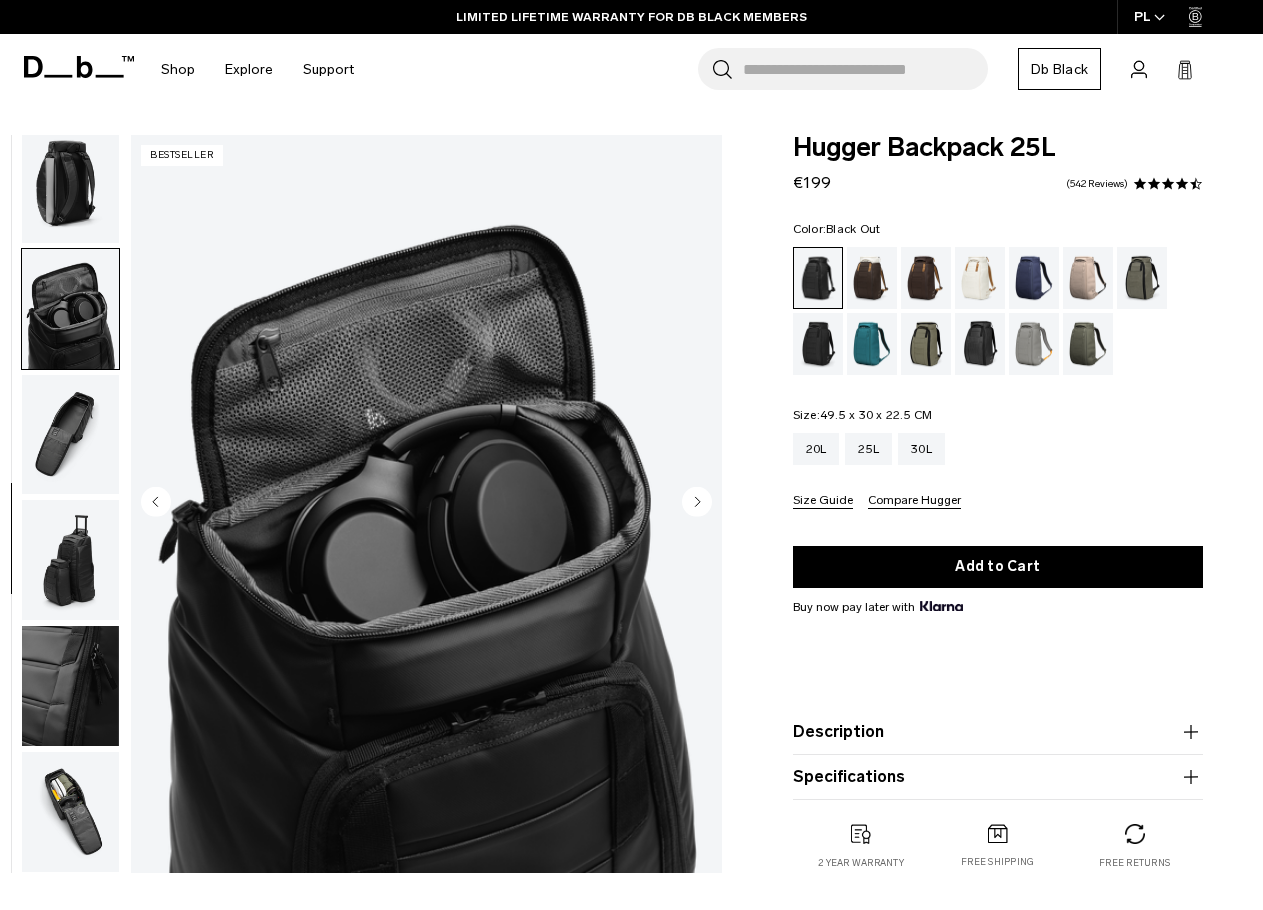 click at bounding box center [70, 435] 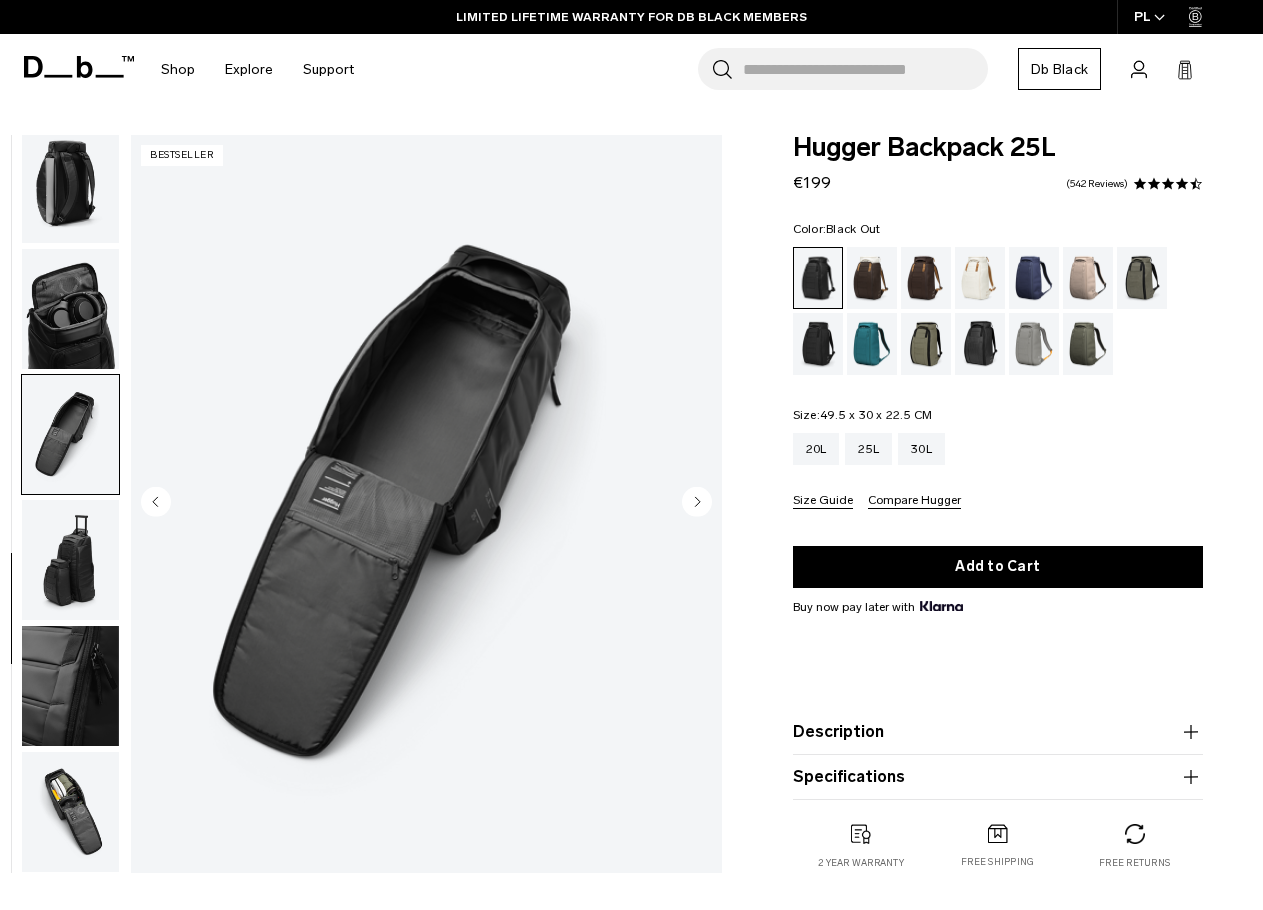 click at bounding box center (70, 560) 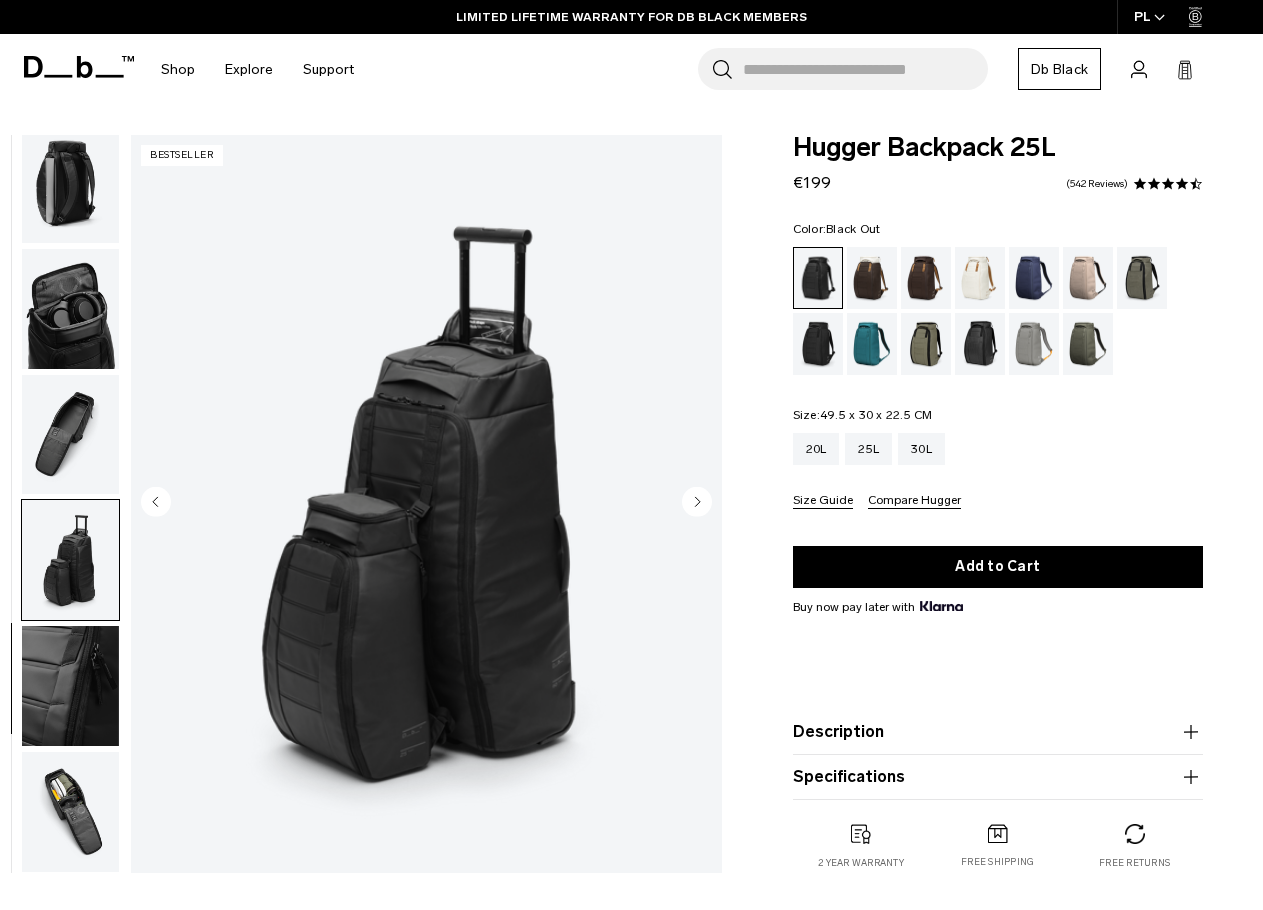 click at bounding box center [70, 686] 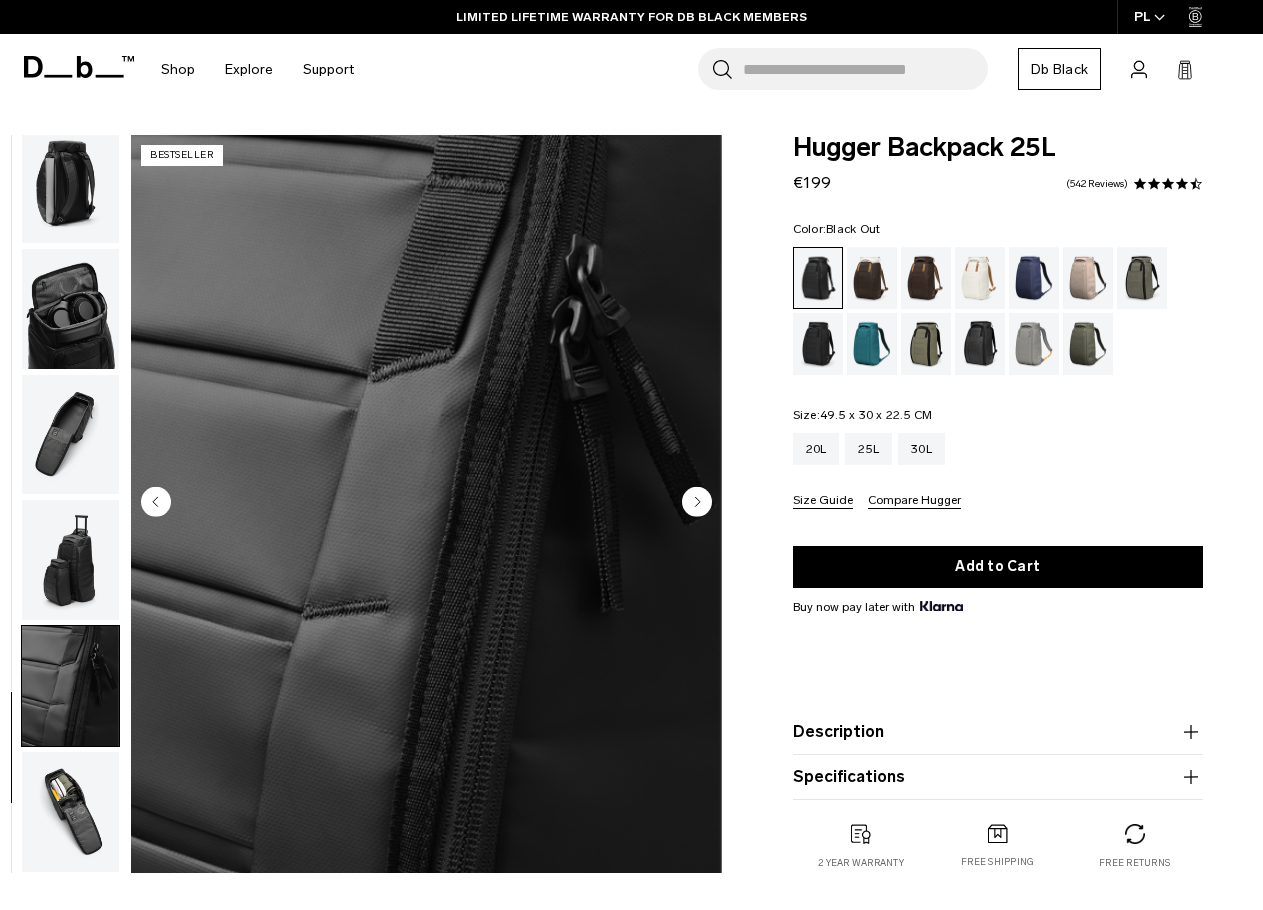 click at bounding box center (70, 812) 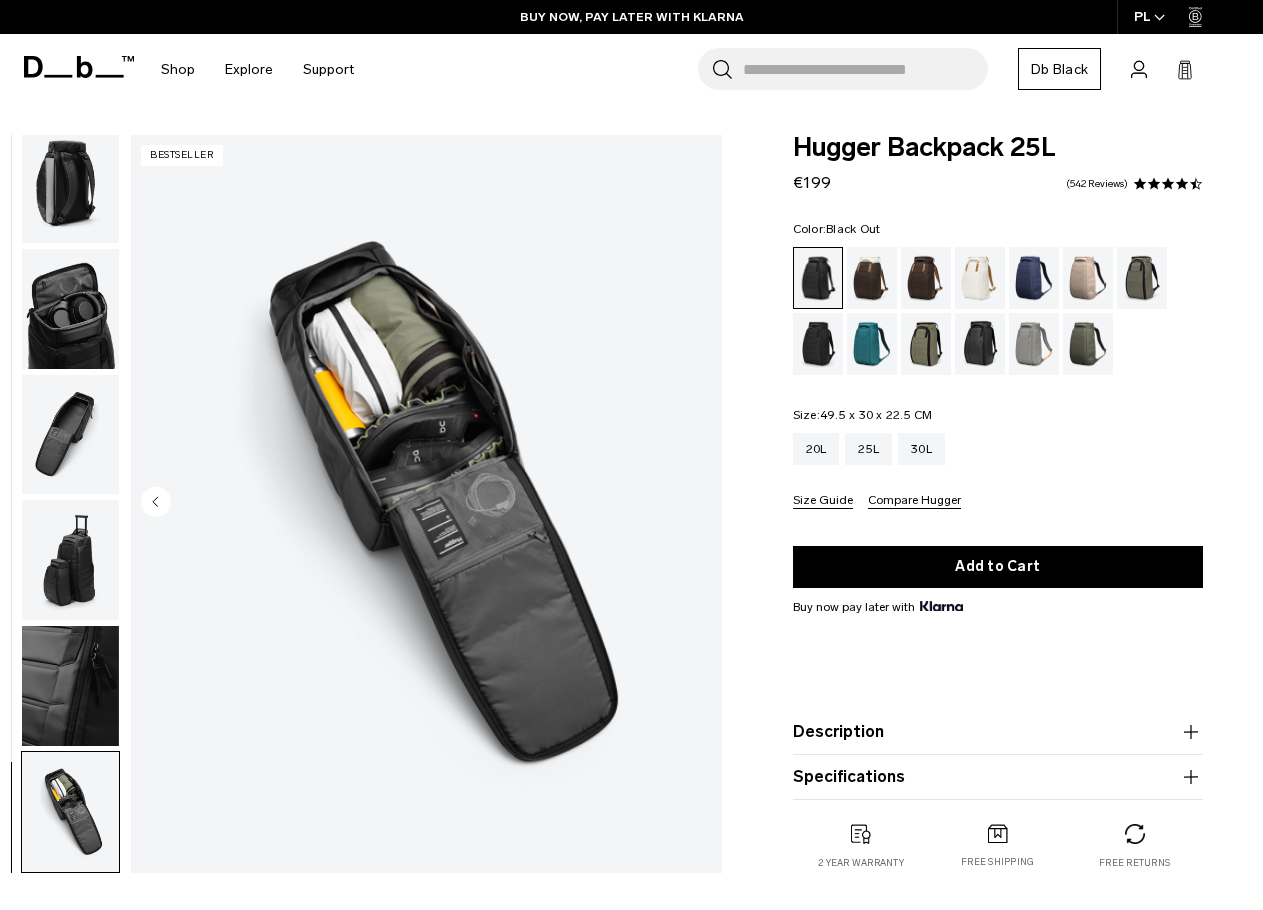click at bounding box center [70, 686] 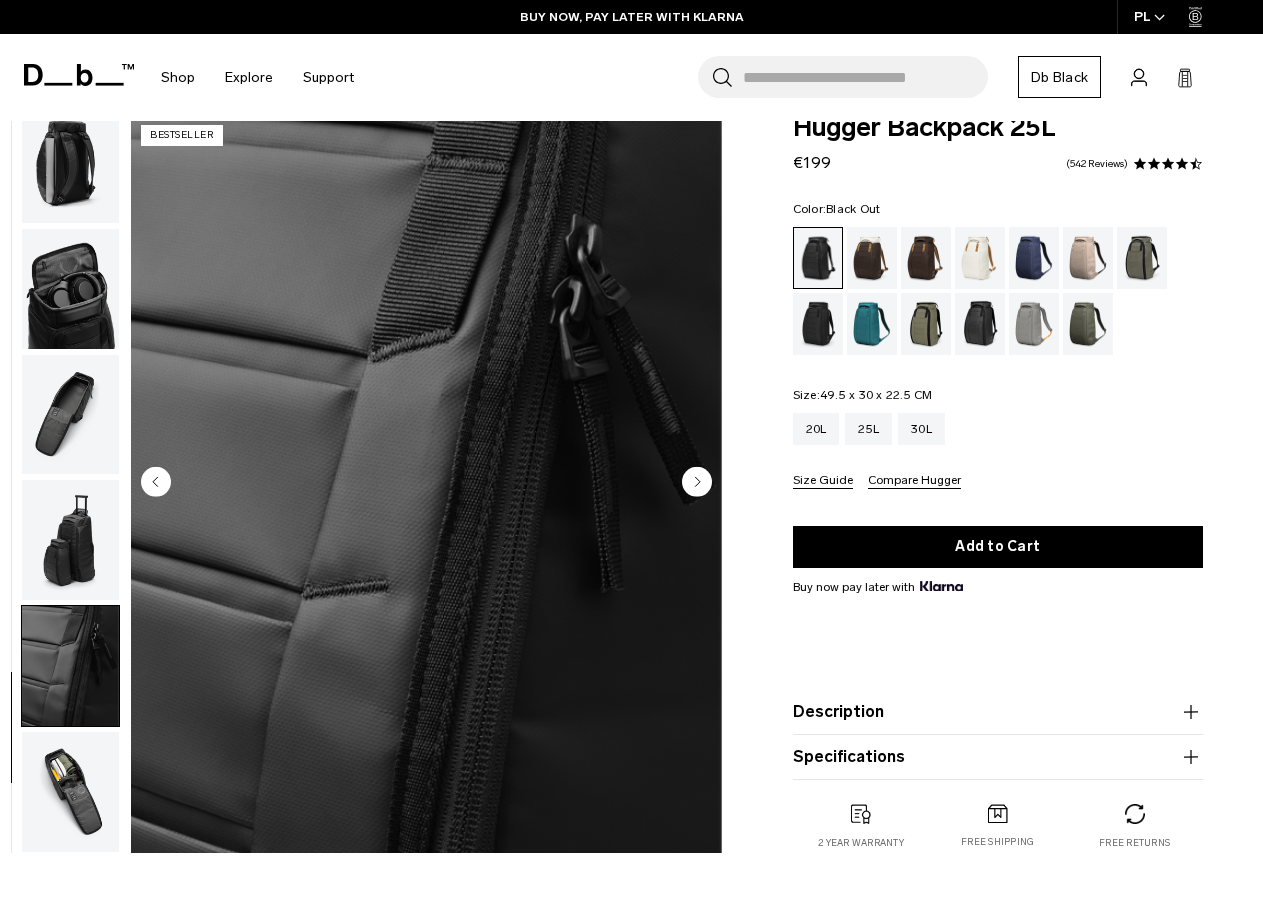 scroll, scrollTop: 0, scrollLeft: 0, axis: both 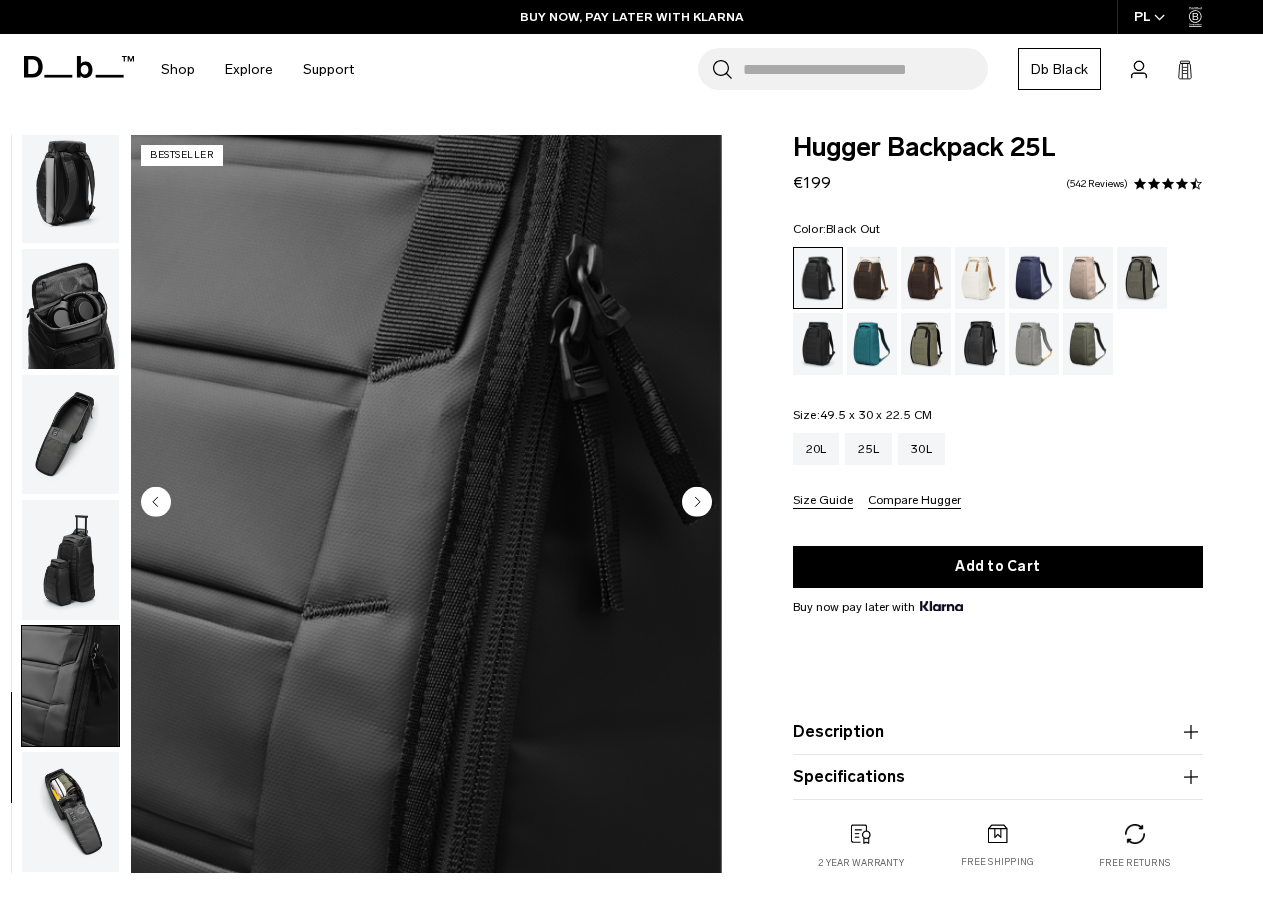 click at bounding box center [70, 560] 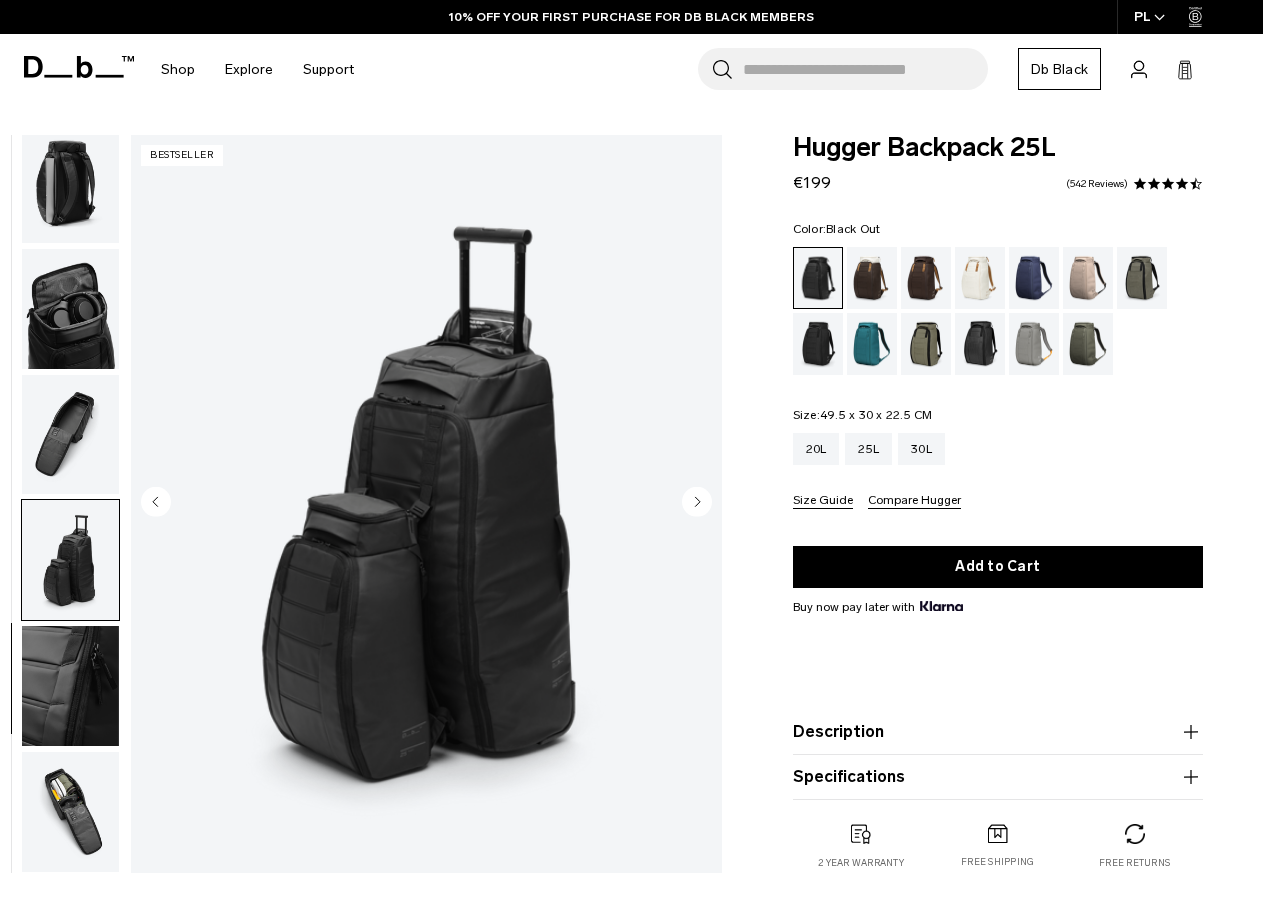 click at bounding box center [70, 686] 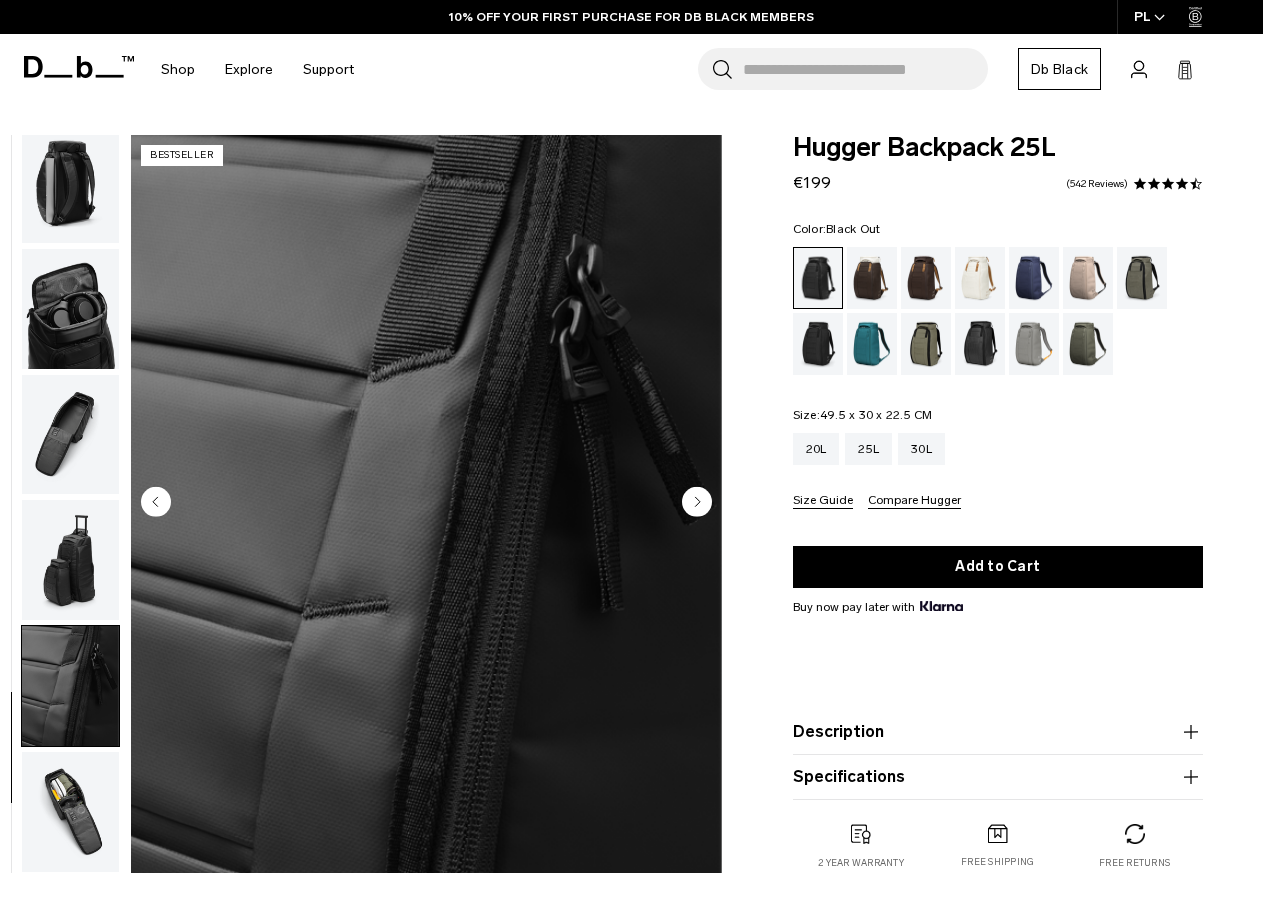 click at bounding box center [70, 812] 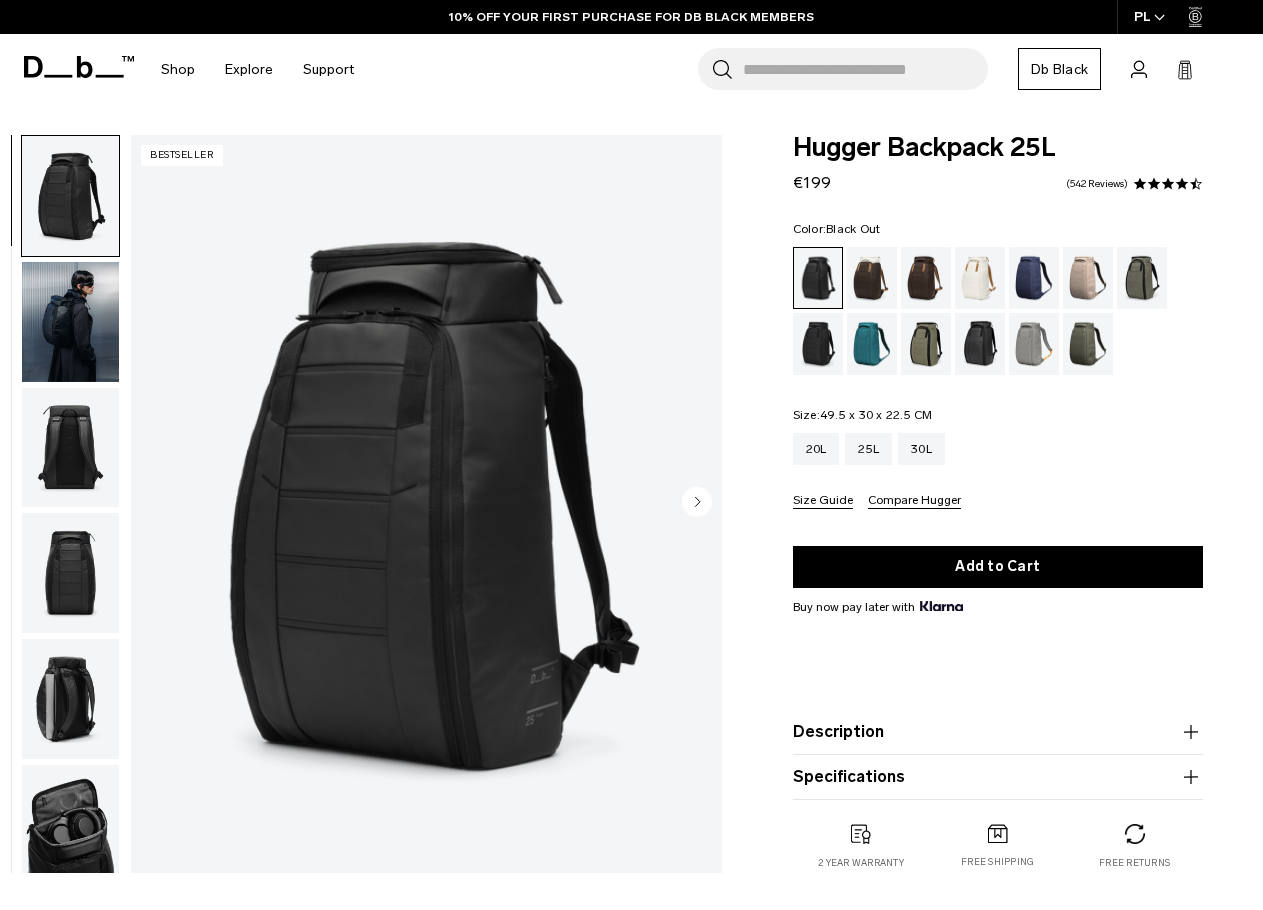 click on "Description
Even the best-selling Hugger backpack isn’t immune to reimagination. We’ve cleaned up the exterior of the new Hugger for a more streamlined, stealth look. Improvements include the shortening of the Hook-Up System™ webbing, additional internal pockets and improved shoulder straps for a more ergonomic fit. Fits up to a 16” MacBook Pro. ✓ New, clean stealth design ✓ More comfortable, ergonomic fit ✓ Protects your things and holds its shape ✓ Redesigned using conscious or recycled materials where possible ✓ Hook-Up System™️ compatible" at bounding box center (998, 732) 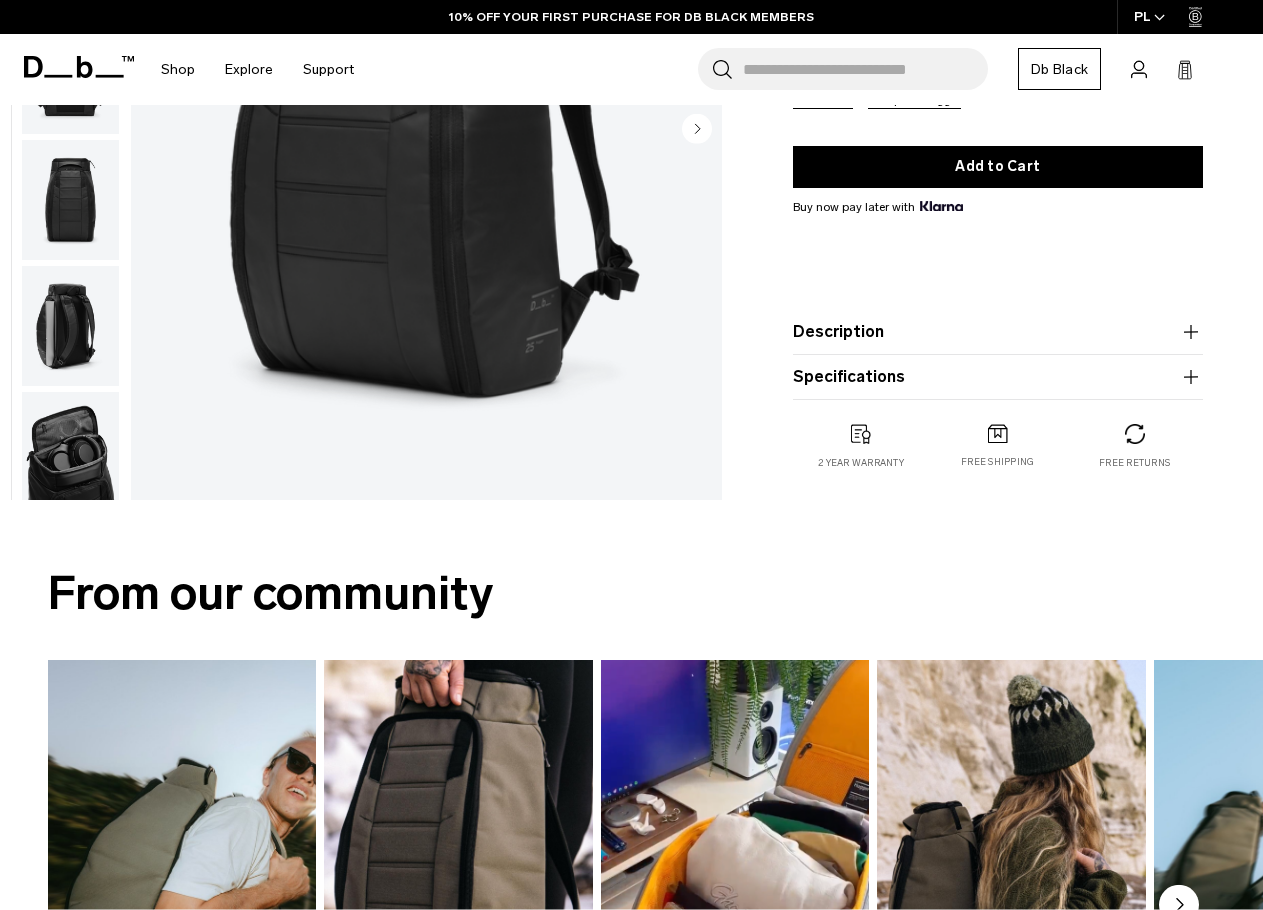 scroll, scrollTop: 0, scrollLeft: 0, axis: both 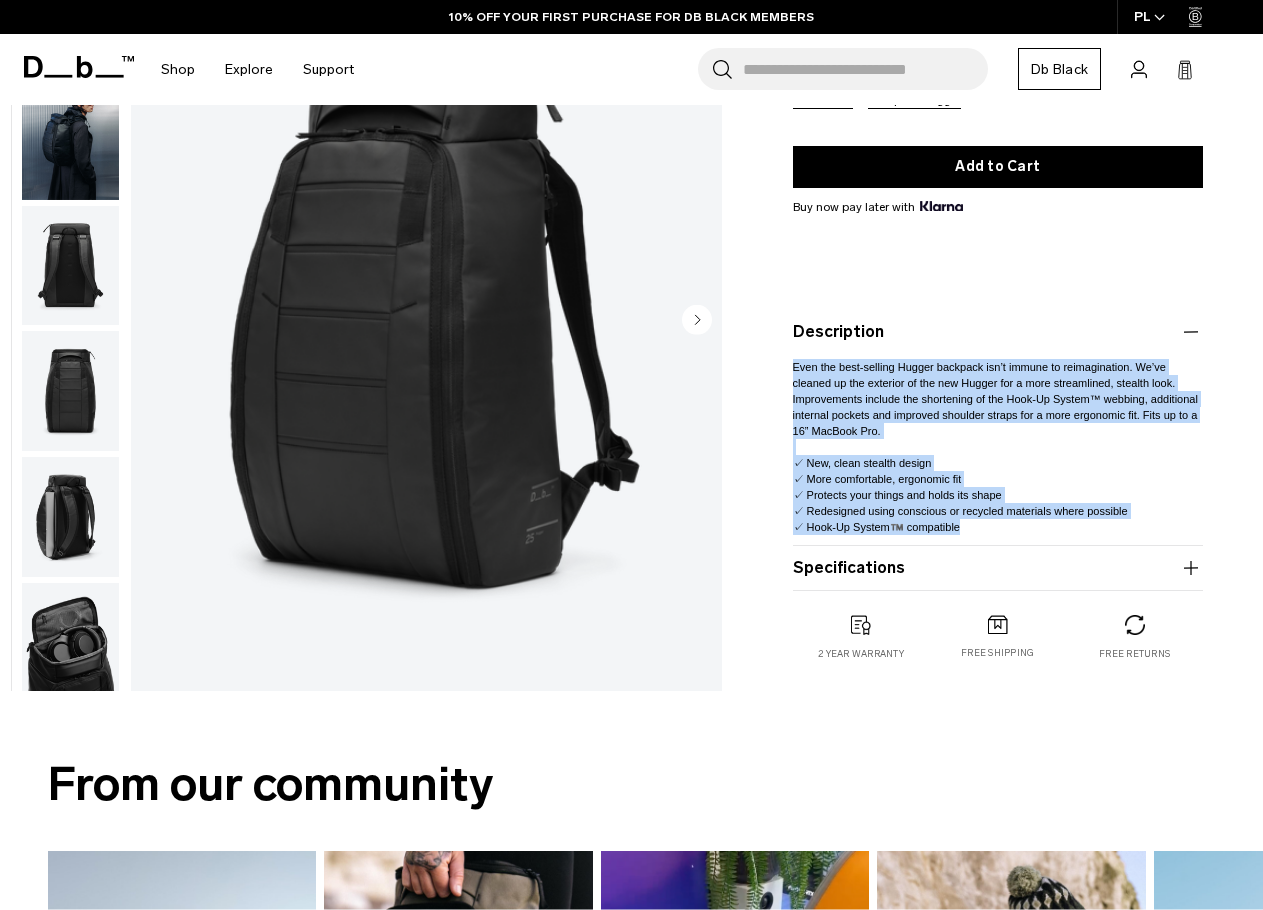 drag, startPoint x: 789, startPoint y: 367, endPoint x: 1046, endPoint y: 523, distance: 300.641 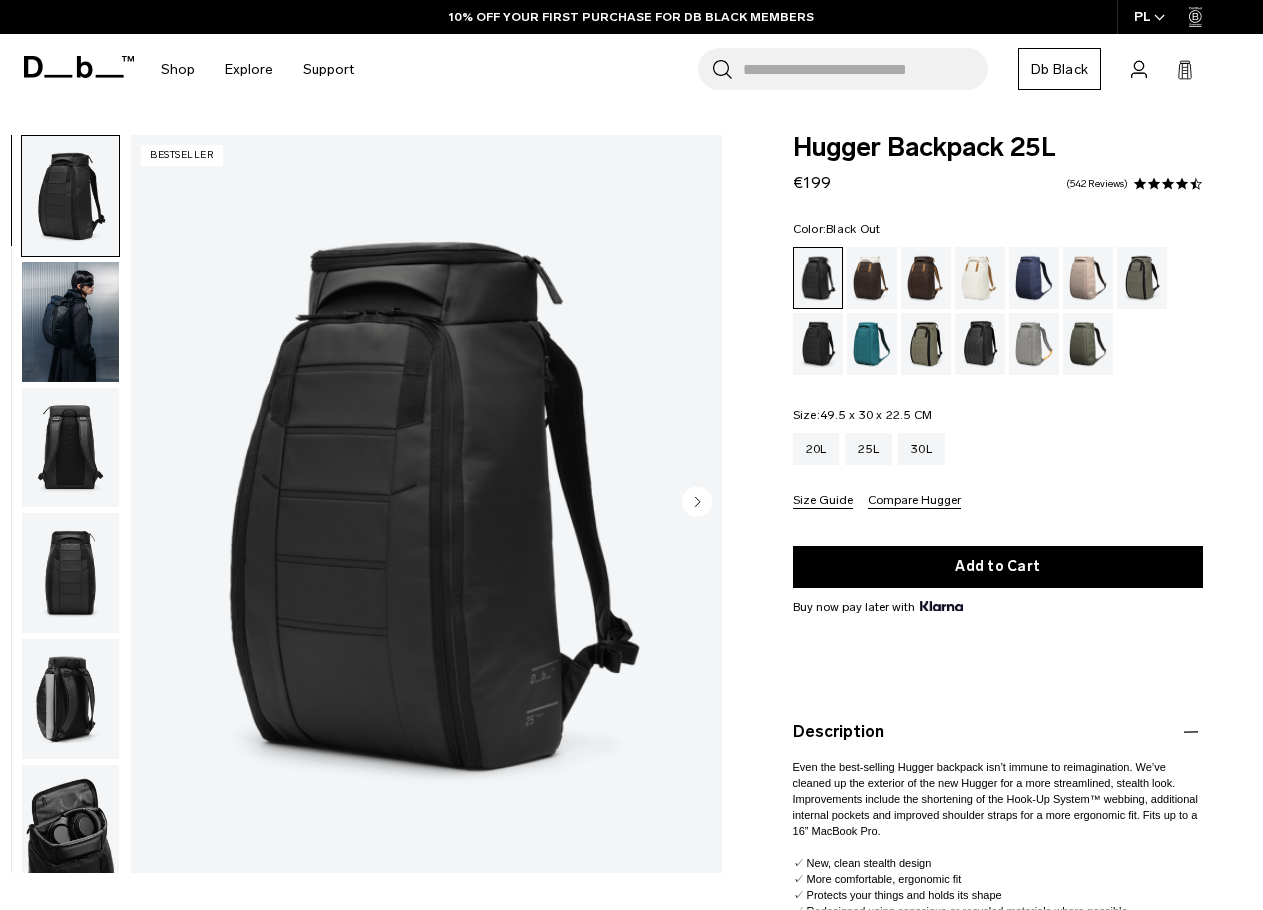 click on "Search for Bags, Luggage..." at bounding box center [865, 69] 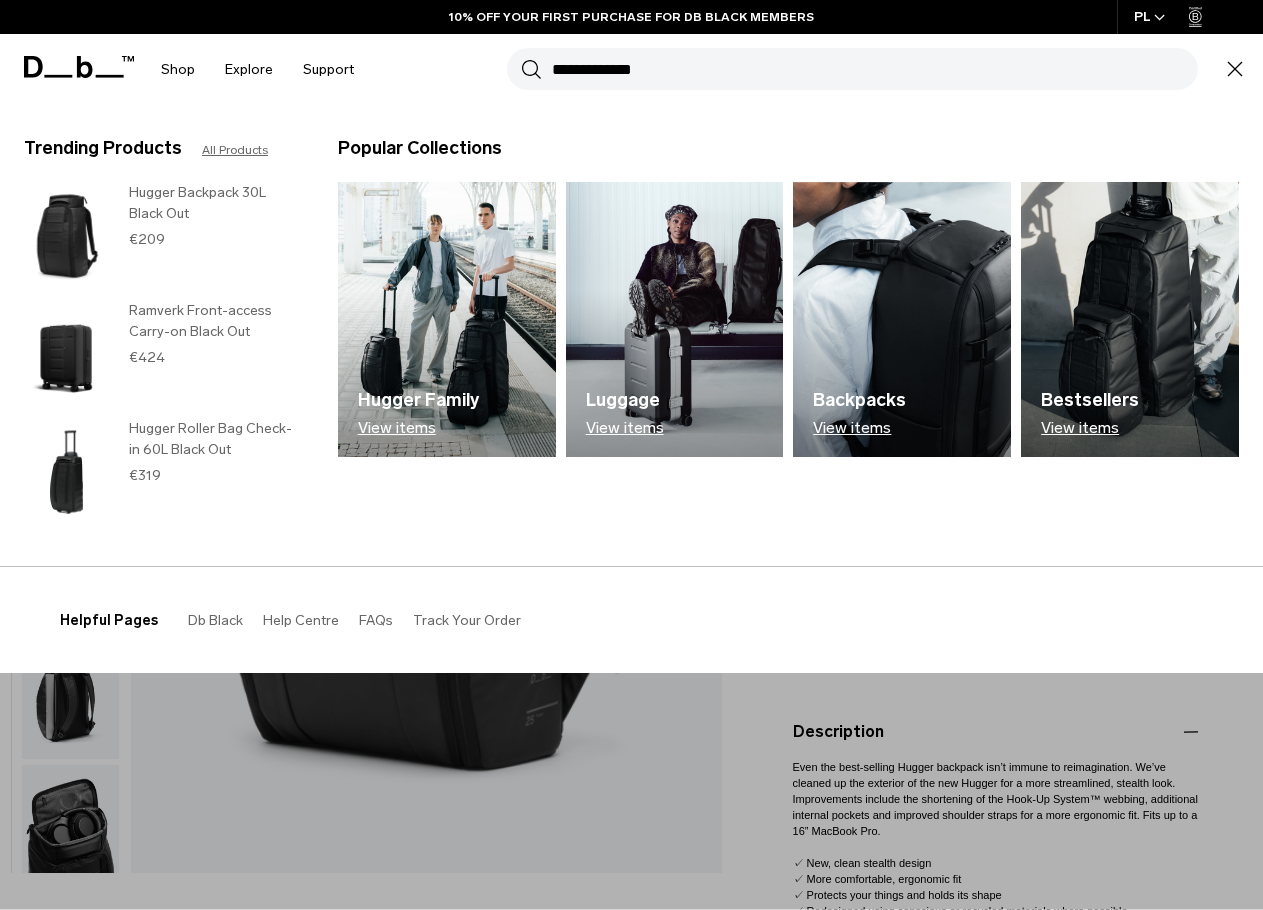 type on "**********" 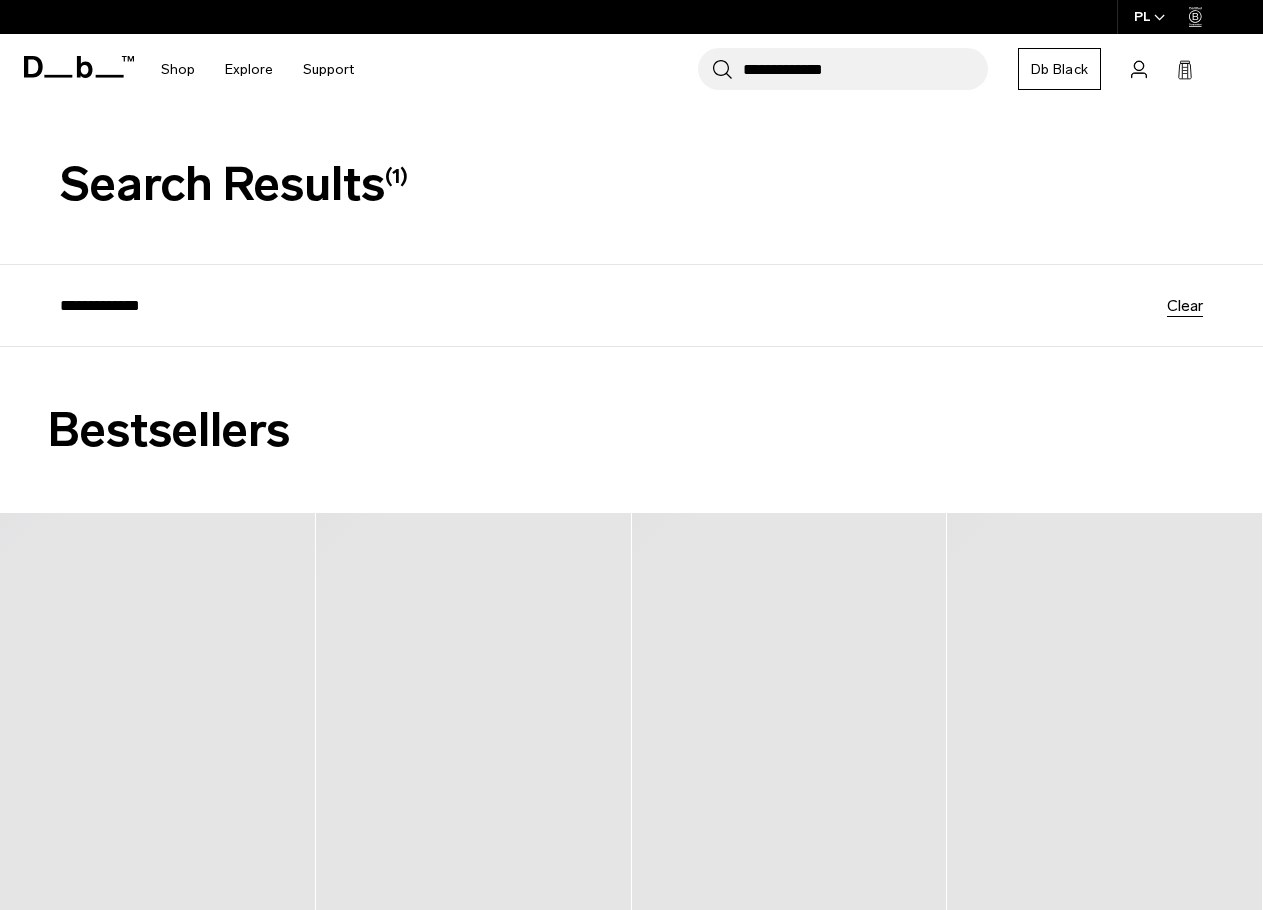 scroll, scrollTop: 0, scrollLeft: 0, axis: both 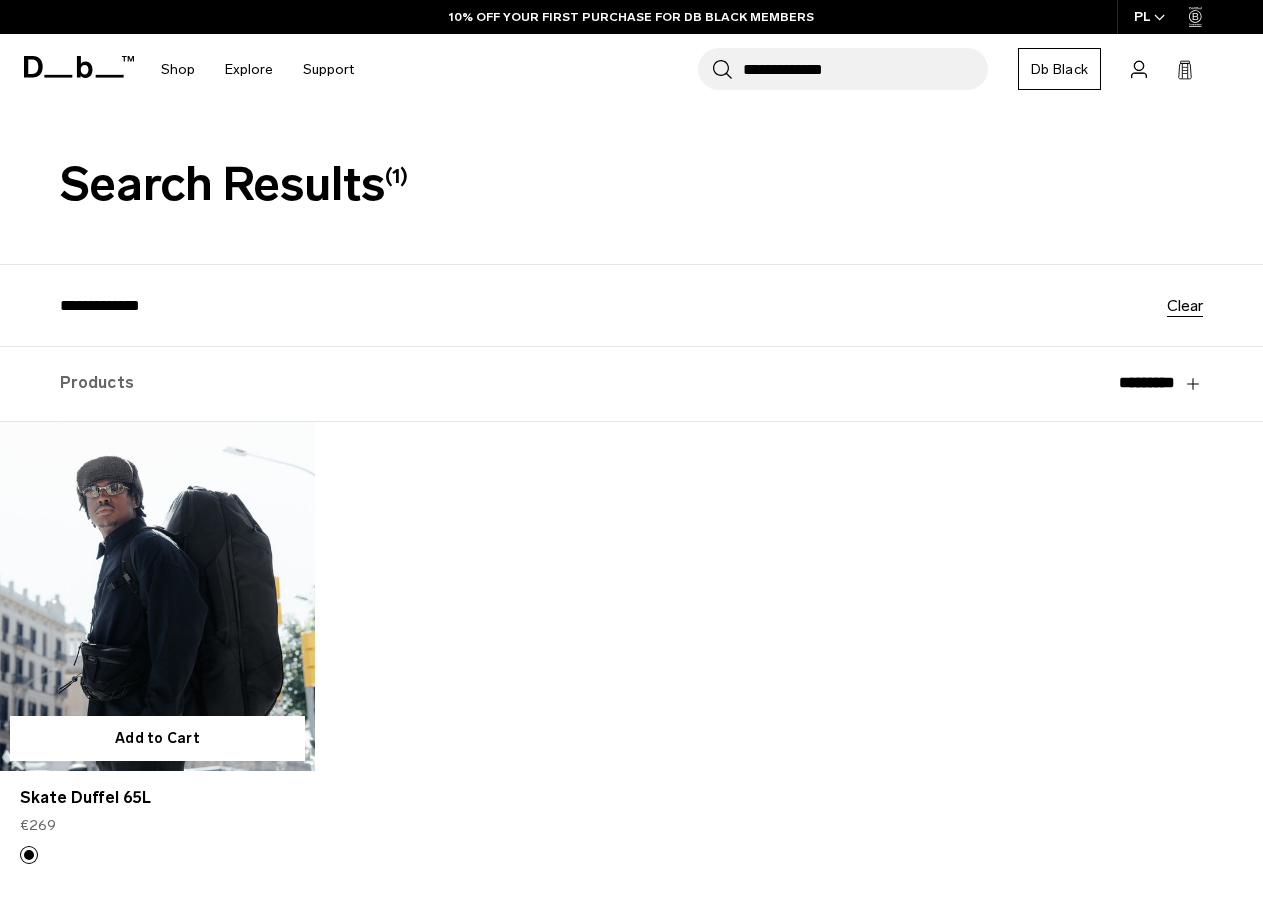 click at bounding box center [157, 597] 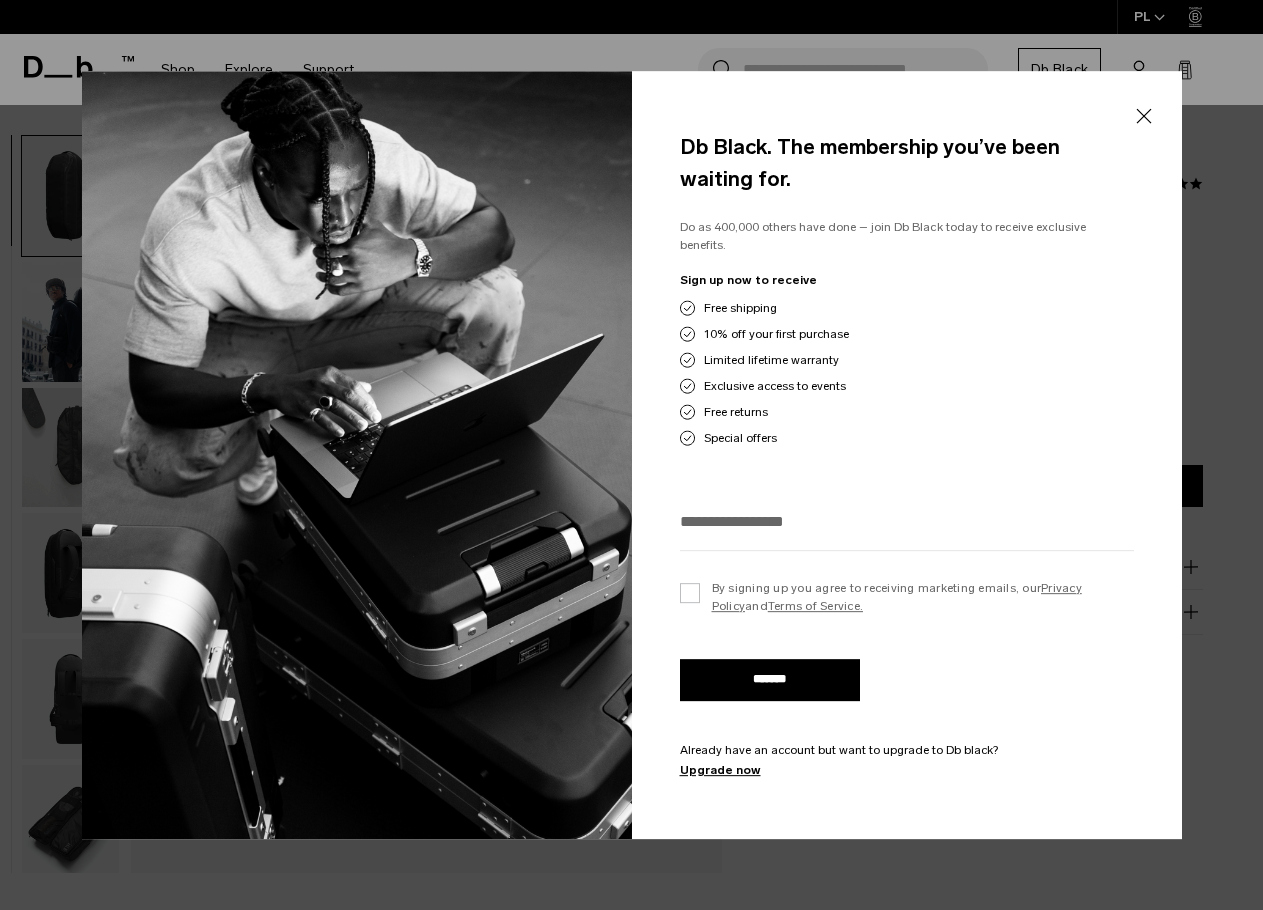 scroll, scrollTop: 0, scrollLeft: 0, axis: both 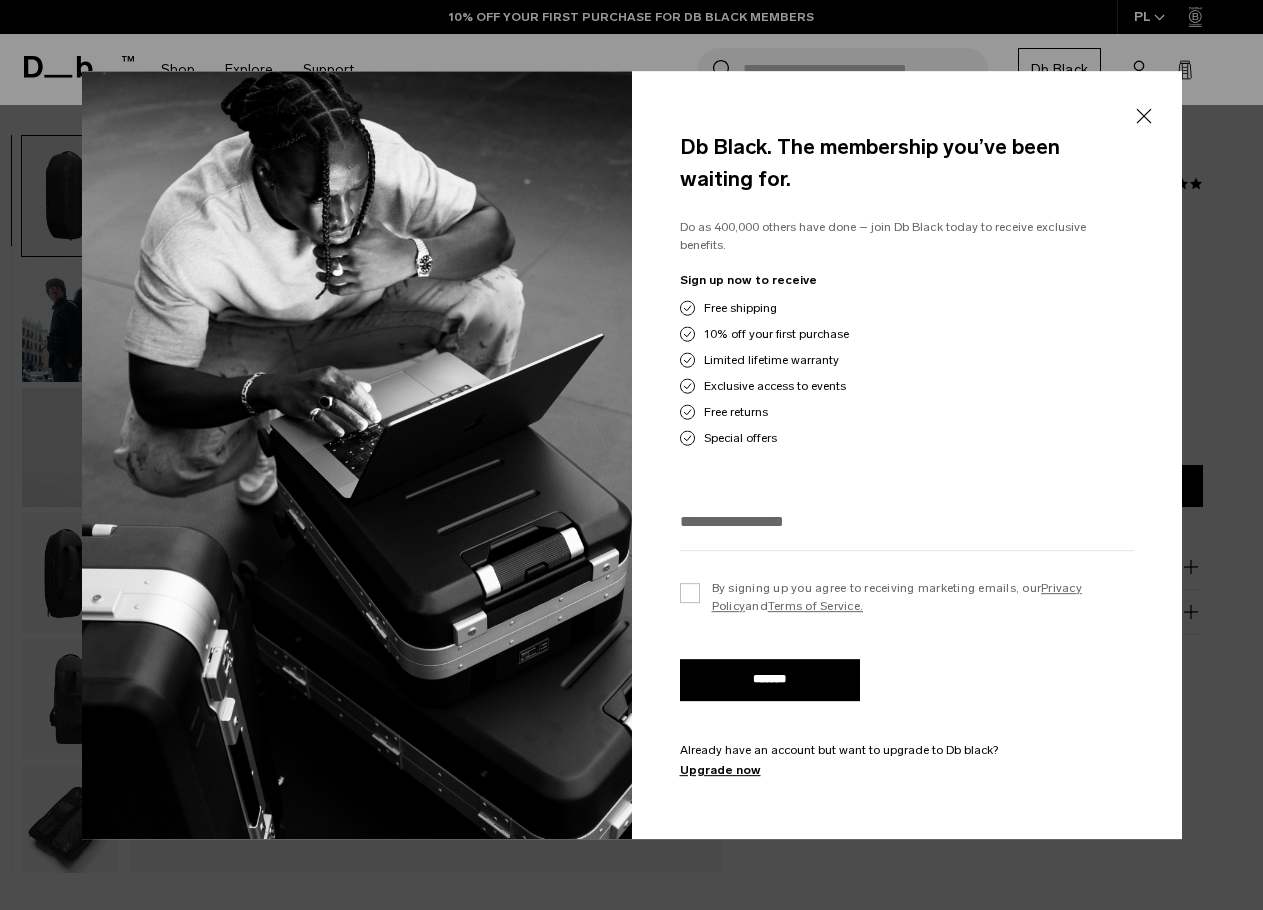 click on "Close" at bounding box center (1143, 116) 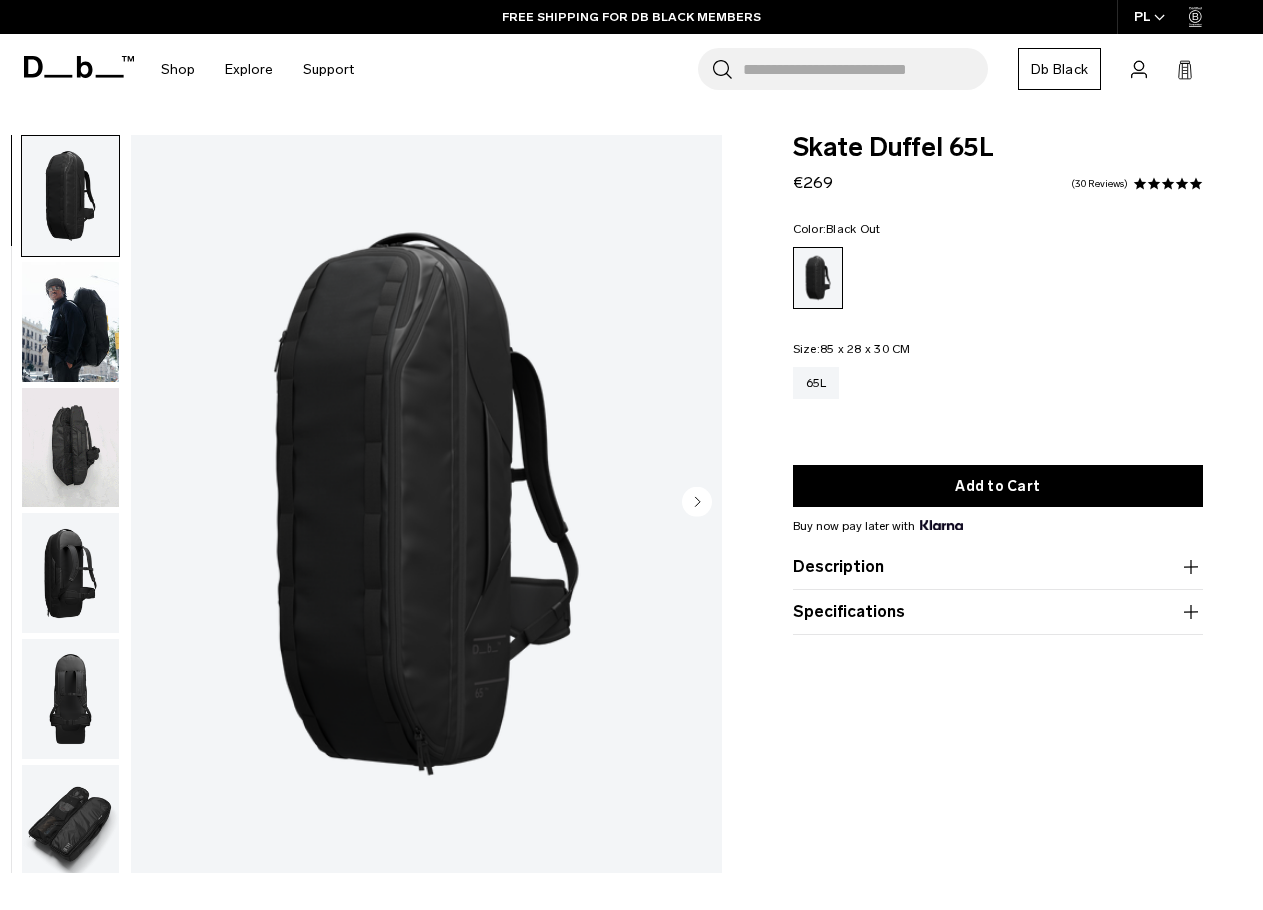 click at bounding box center (70, 322) 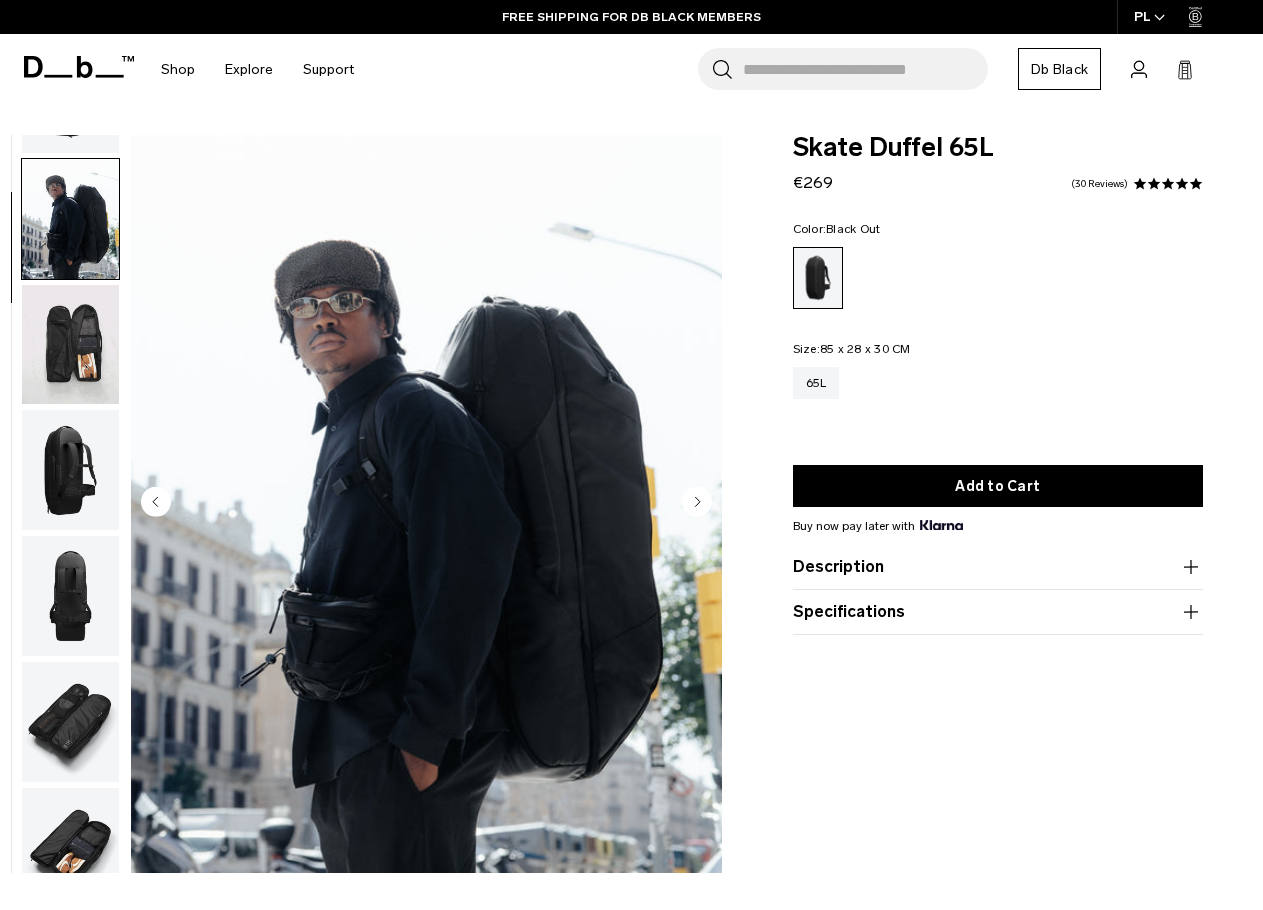 scroll, scrollTop: 126, scrollLeft: 0, axis: vertical 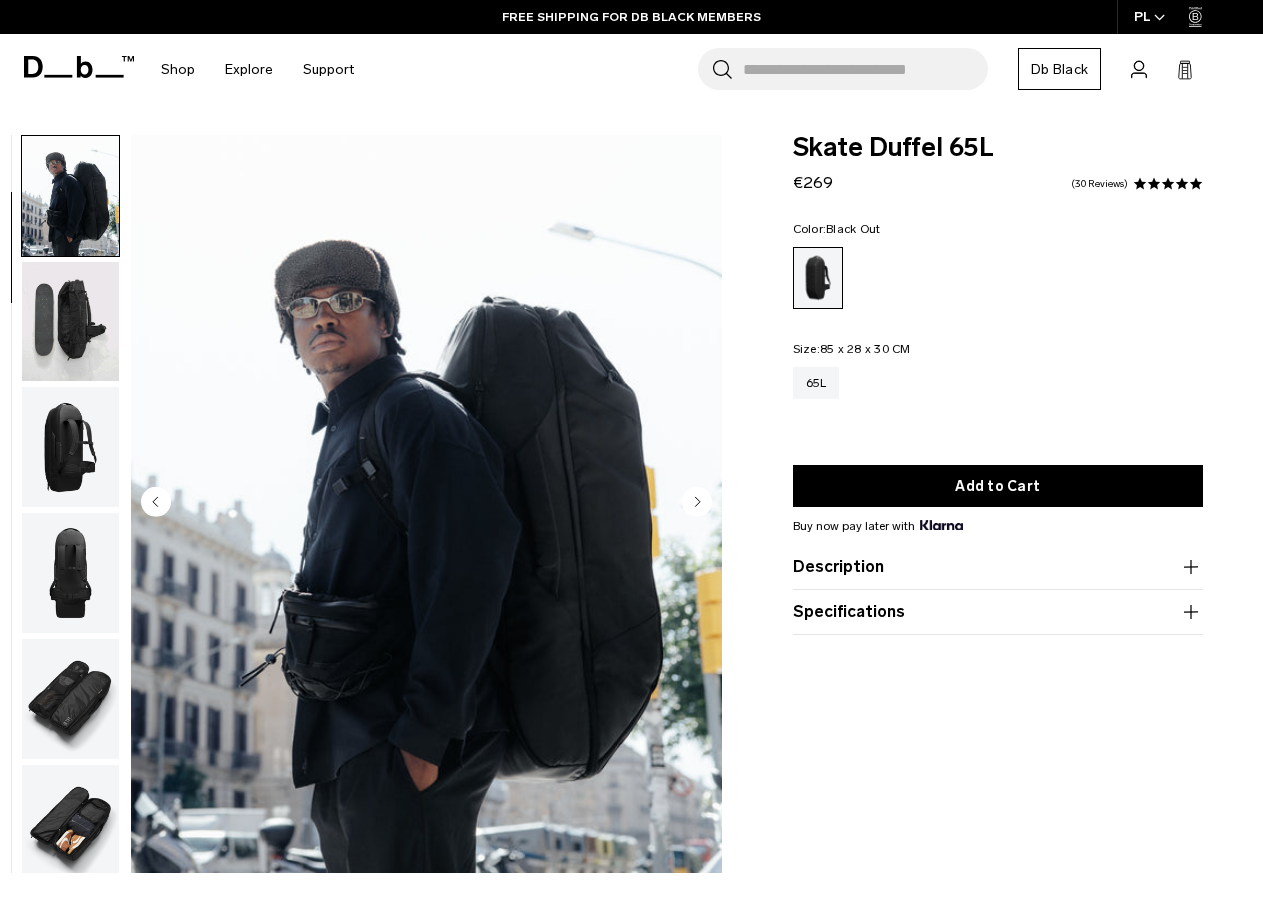 click at bounding box center (70, 322) 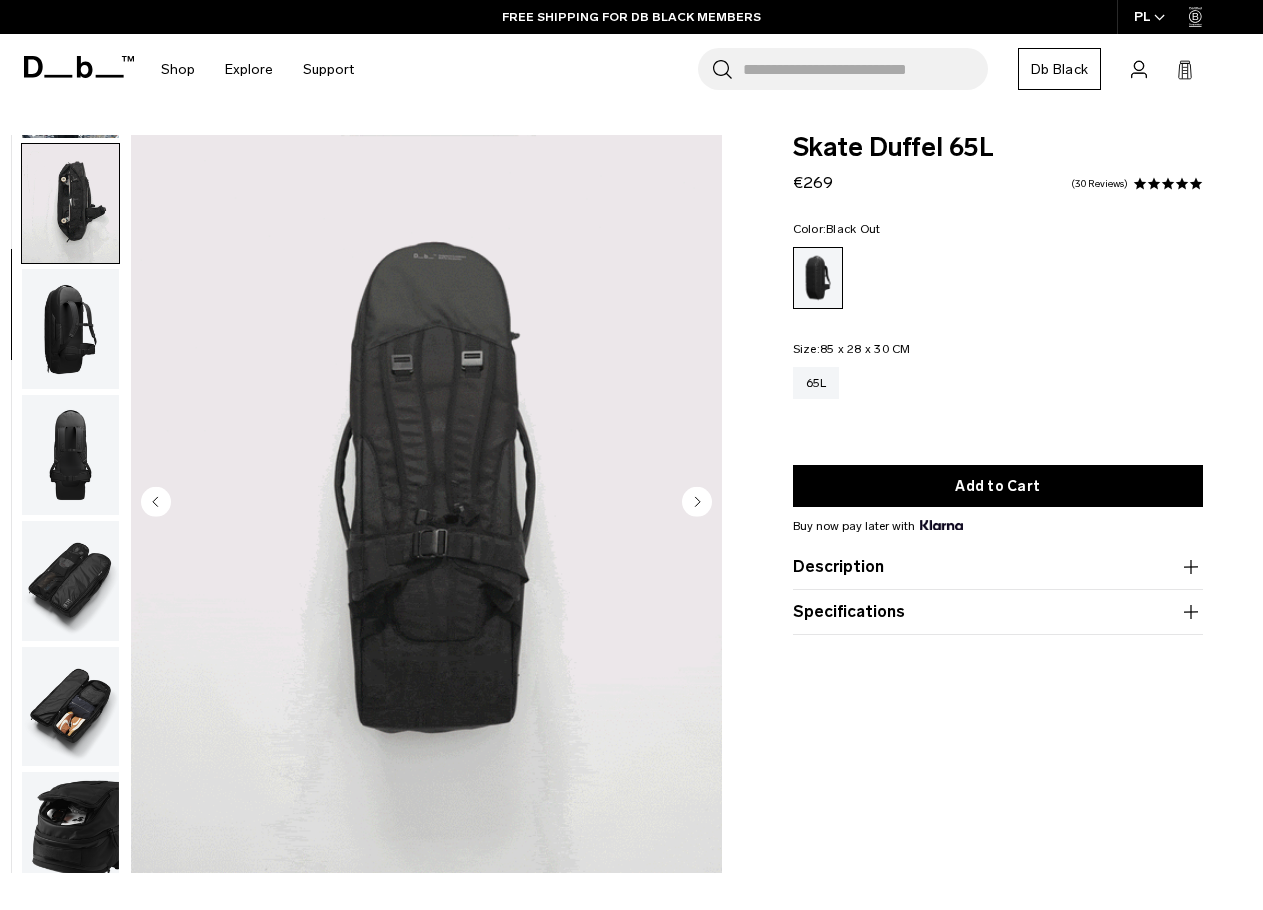 scroll, scrollTop: 252, scrollLeft: 0, axis: vertical 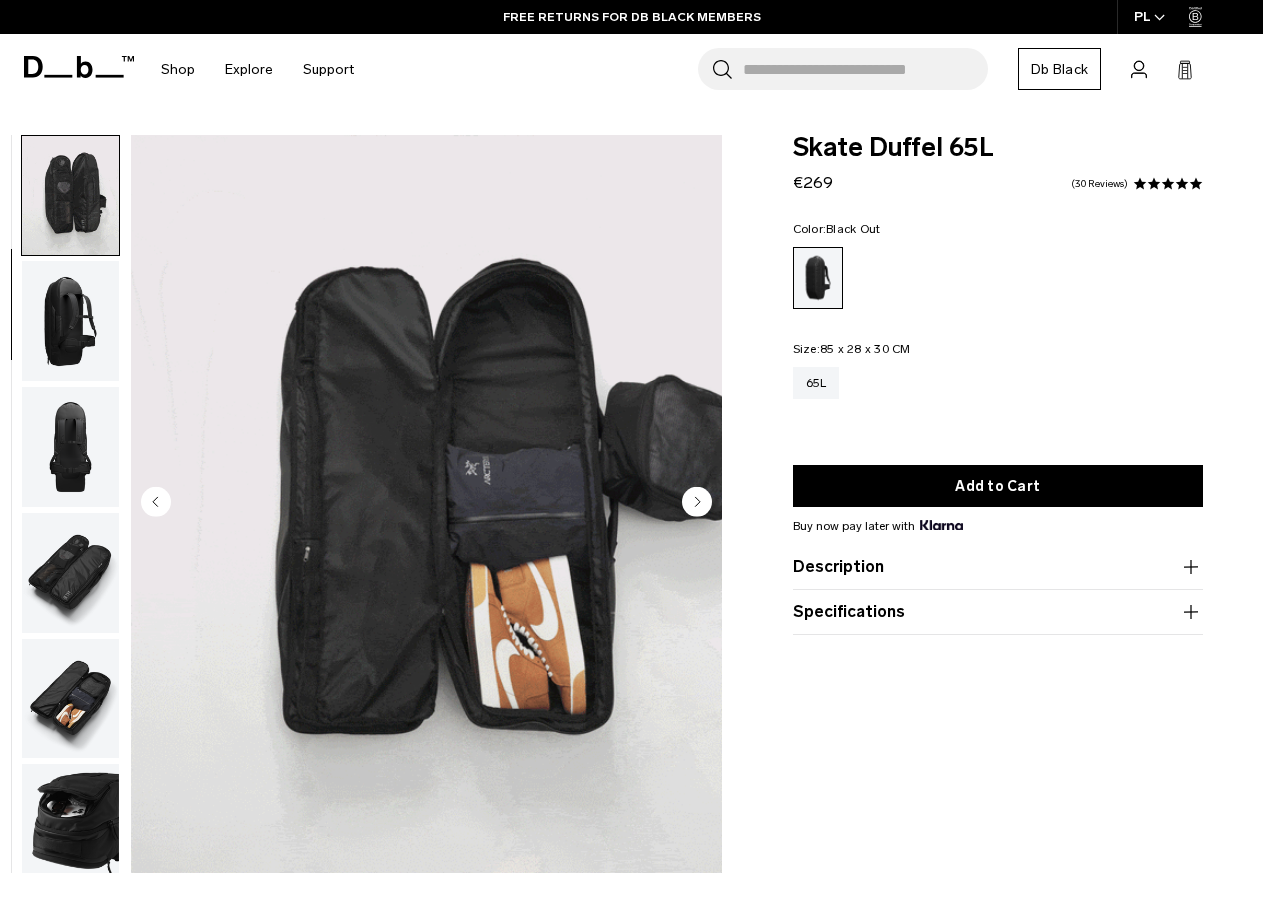 click at bounding box center [70, 321] 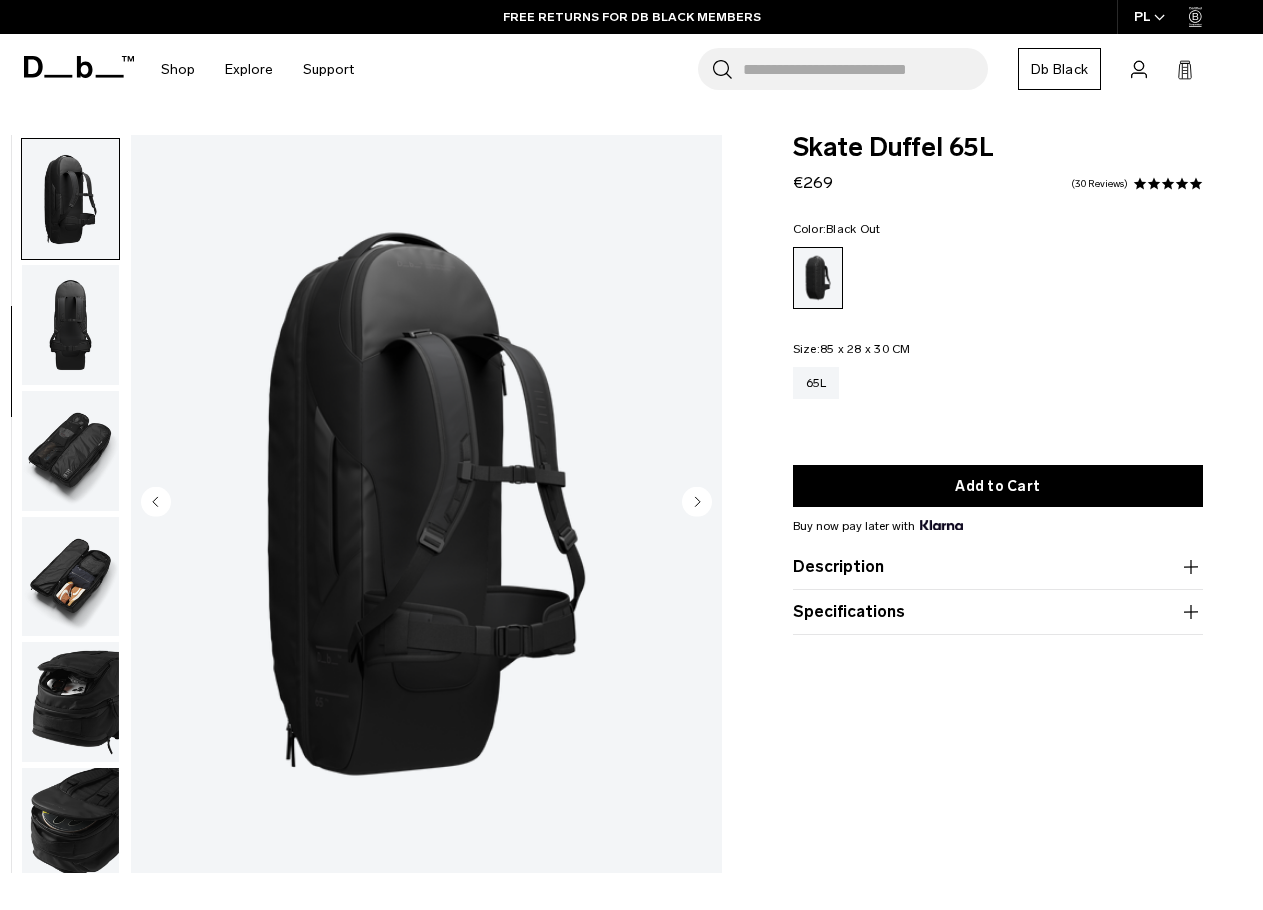 scroll, scrollTop: 377, scrollLeft: 0, axis: vertical 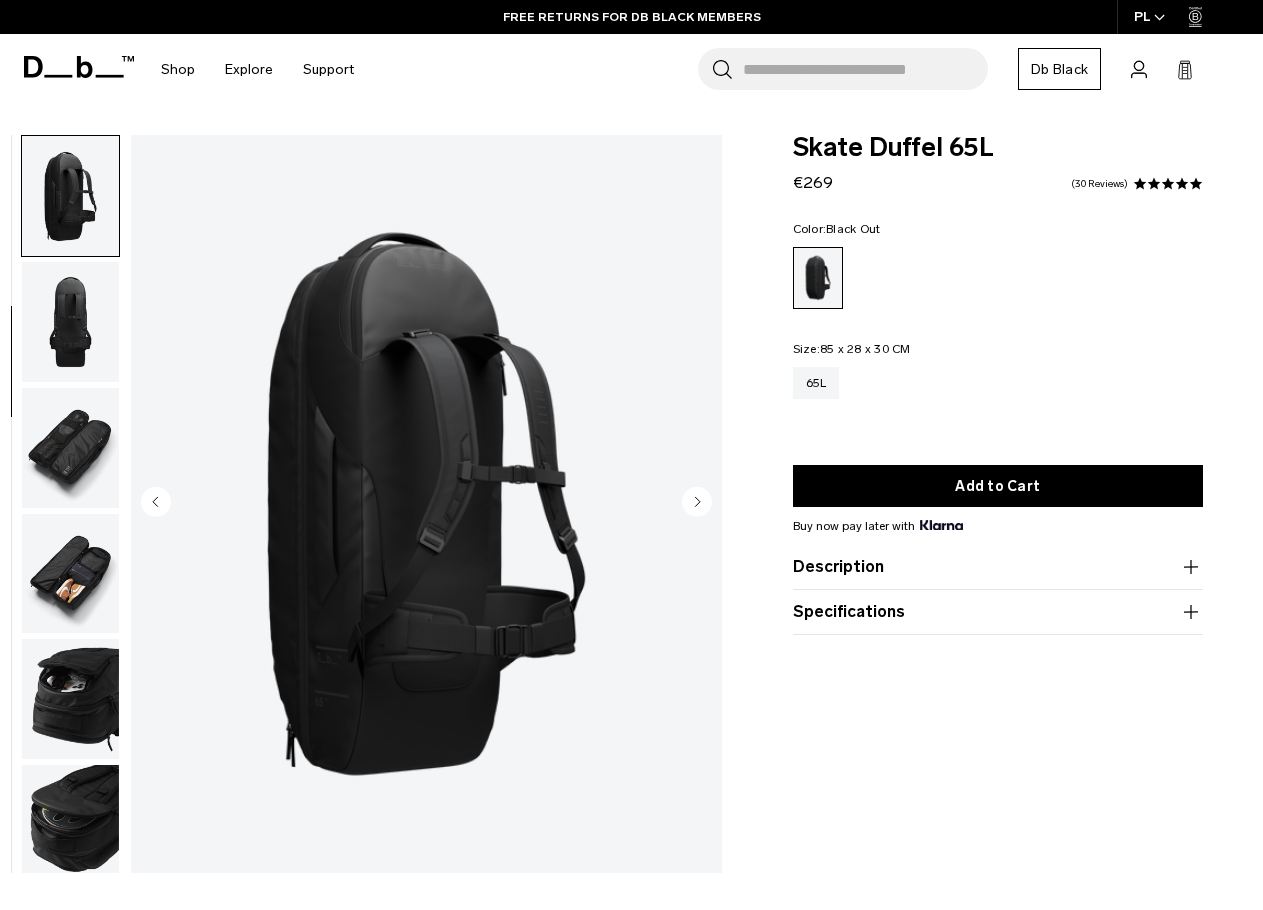 click at bounding box center (70, 322) 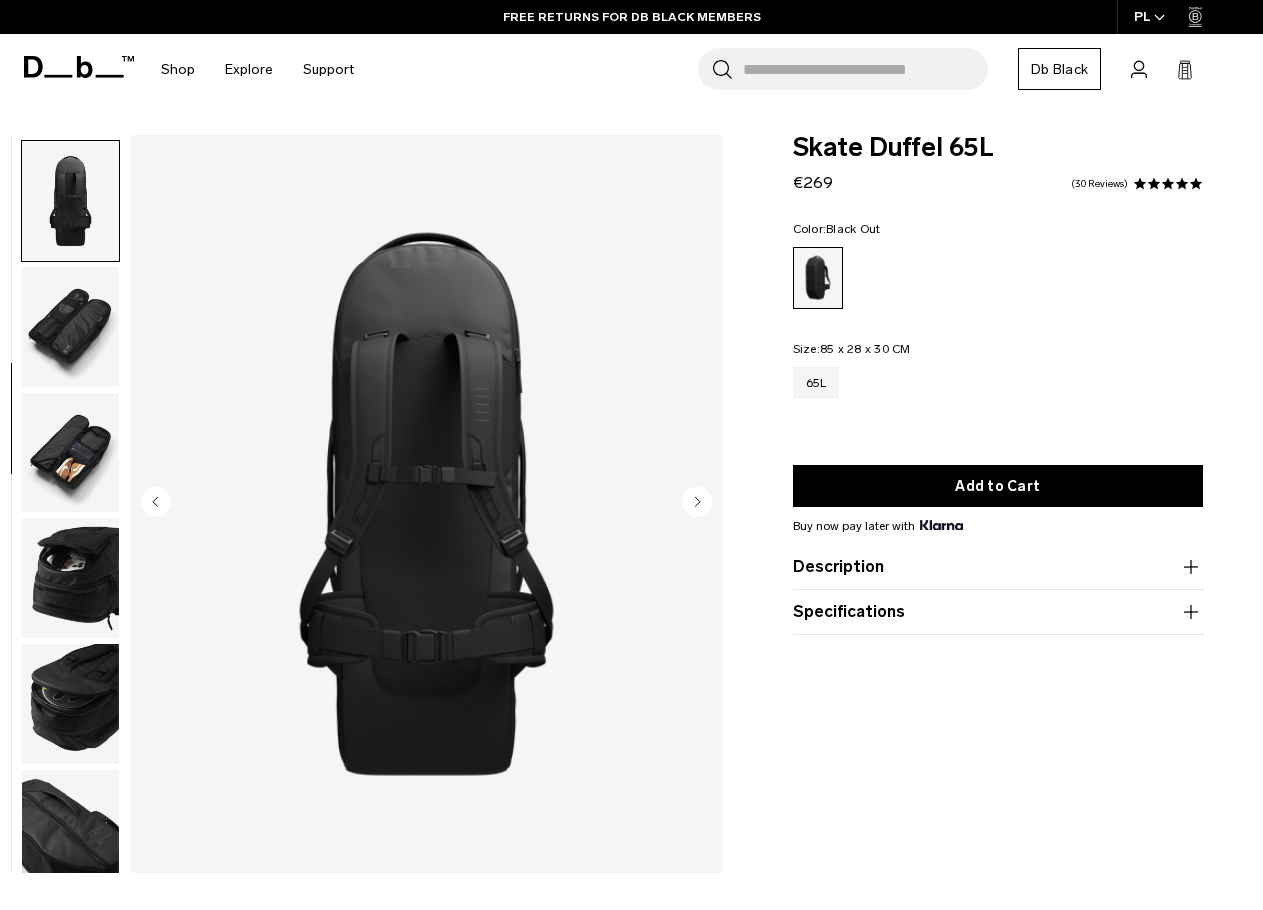 scroll, scrollTop: 503, scrollLeft: 0, axis: vertical 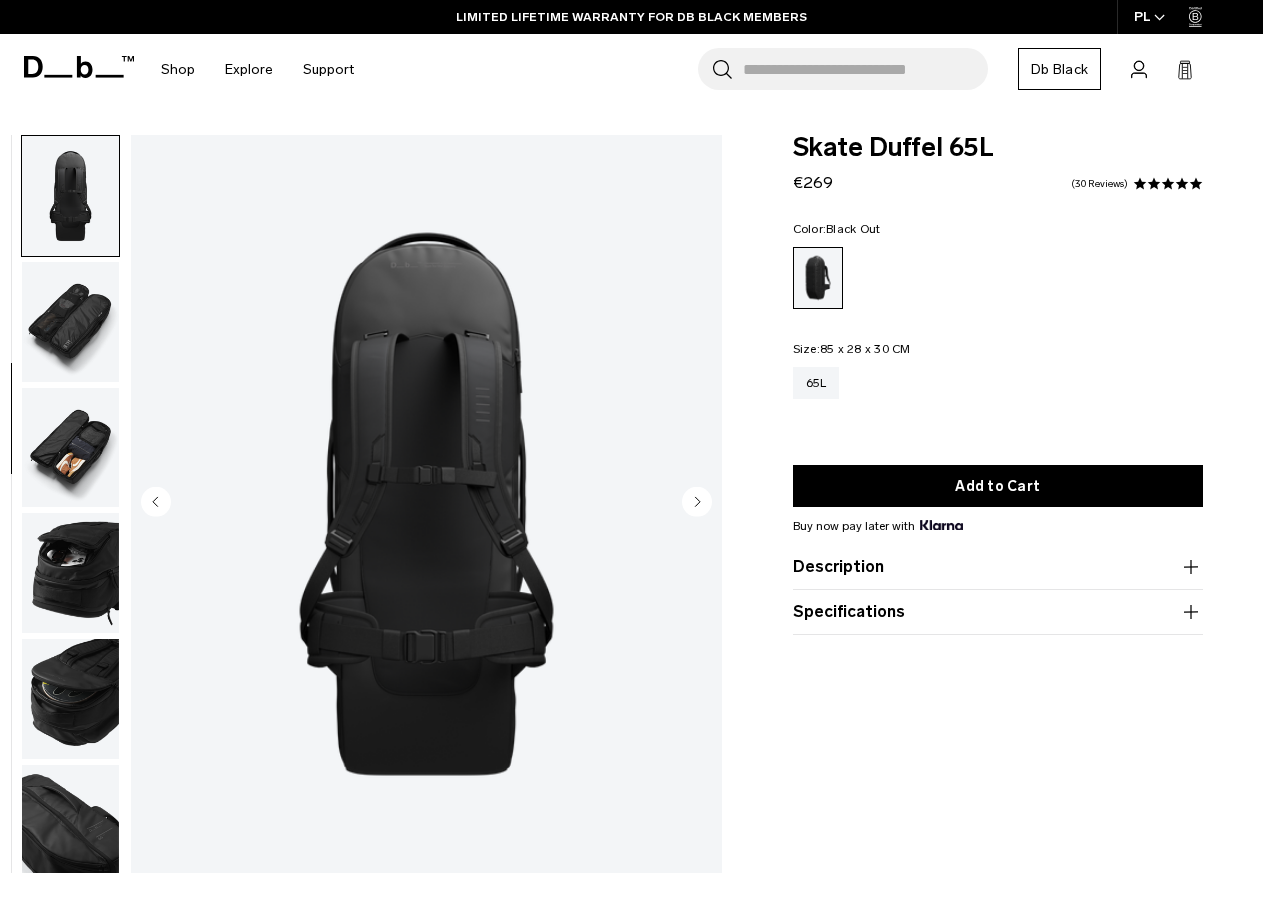 drag, startPoint x: 74, startPoint y: 339, endPoint x: 363, endPoint y: 444, distance: 307.48334 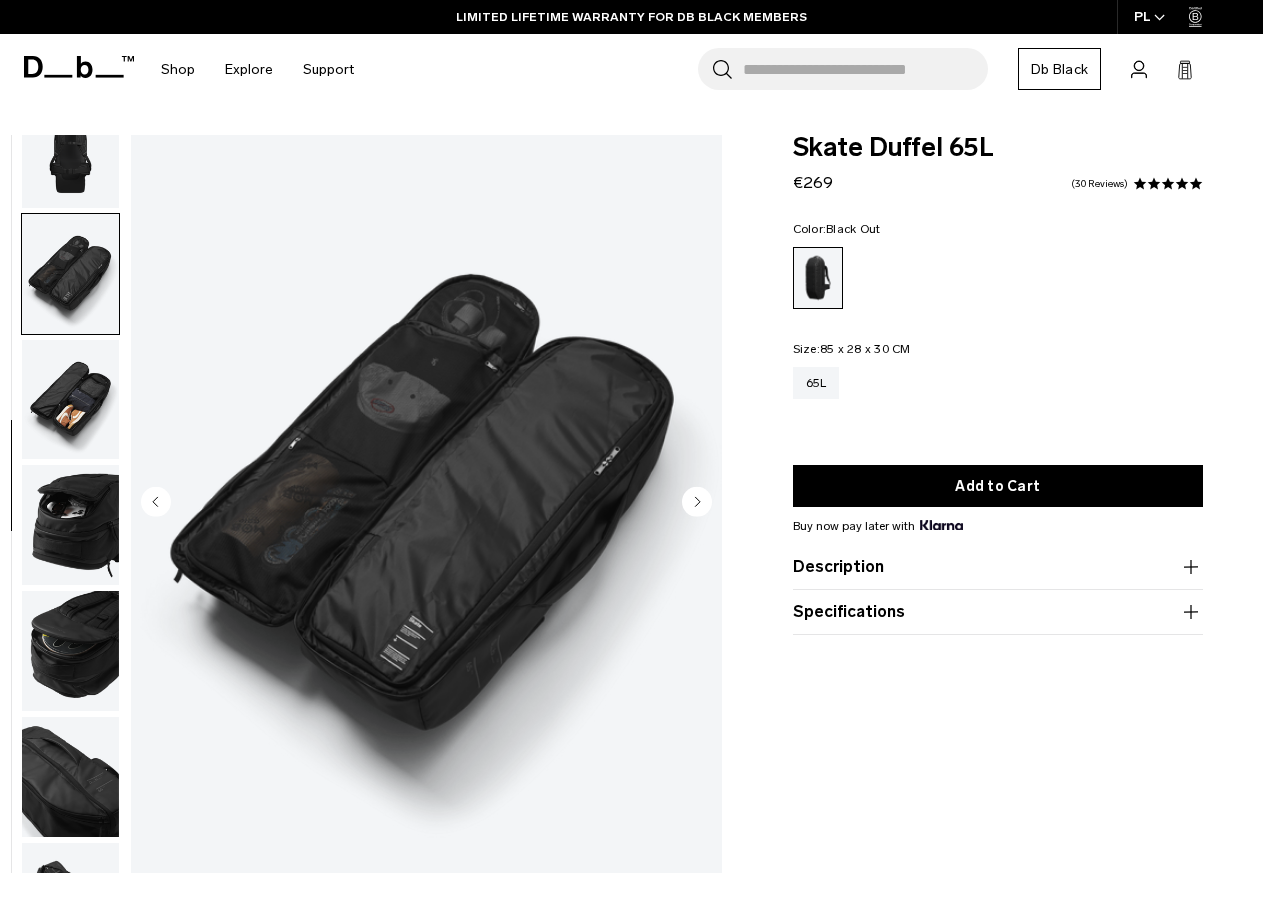 scroll, scrollTop: 629, scrollLeft: 0, axis: vertical 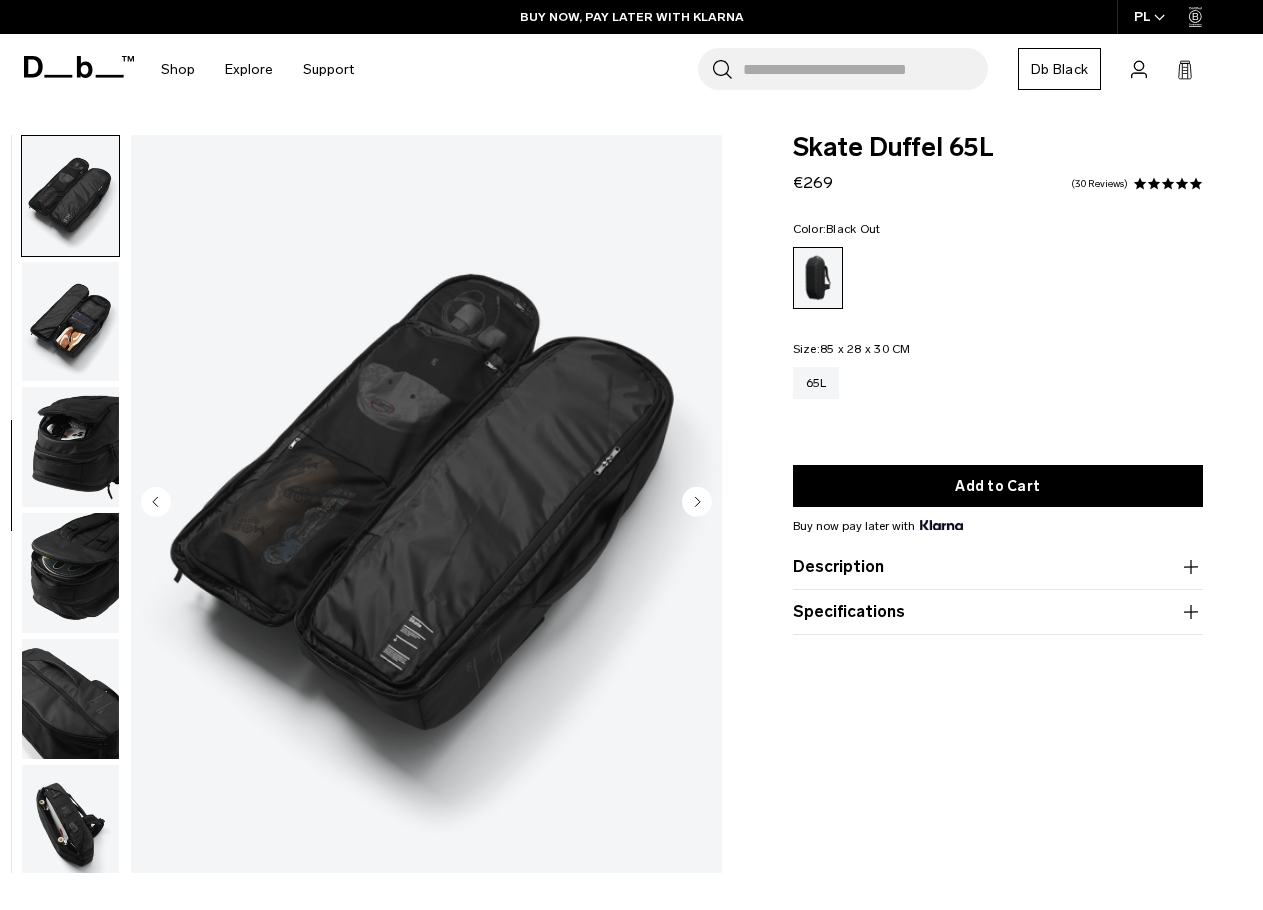 click at bounding box center (70, 322) 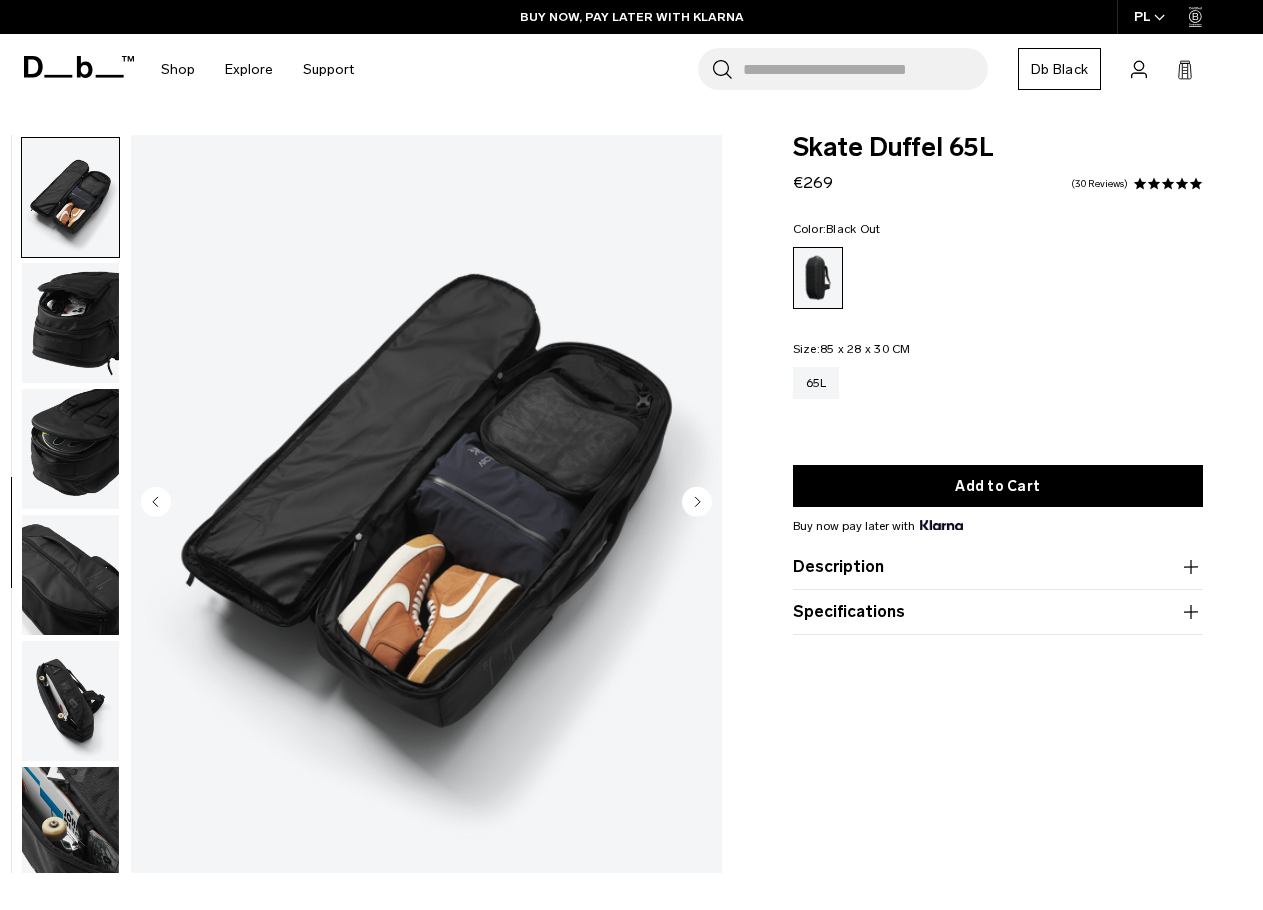 scroll, scrollTop: 755, scrollLeft: 0, axis: vertical 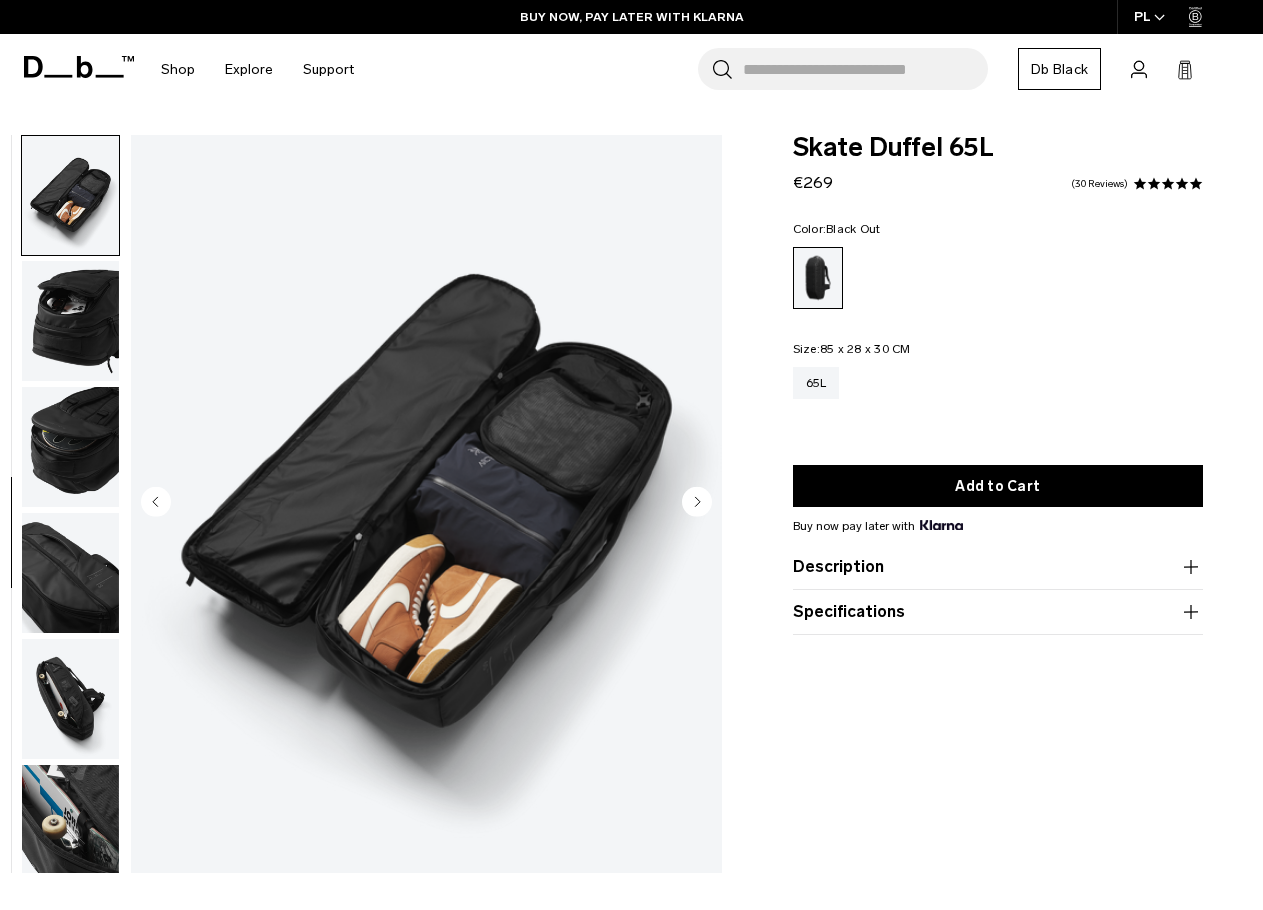 drag, startPoint x: 87, startPoint y: 333, endPoint x: 110, endPoint y: 344, distance: 25.495098 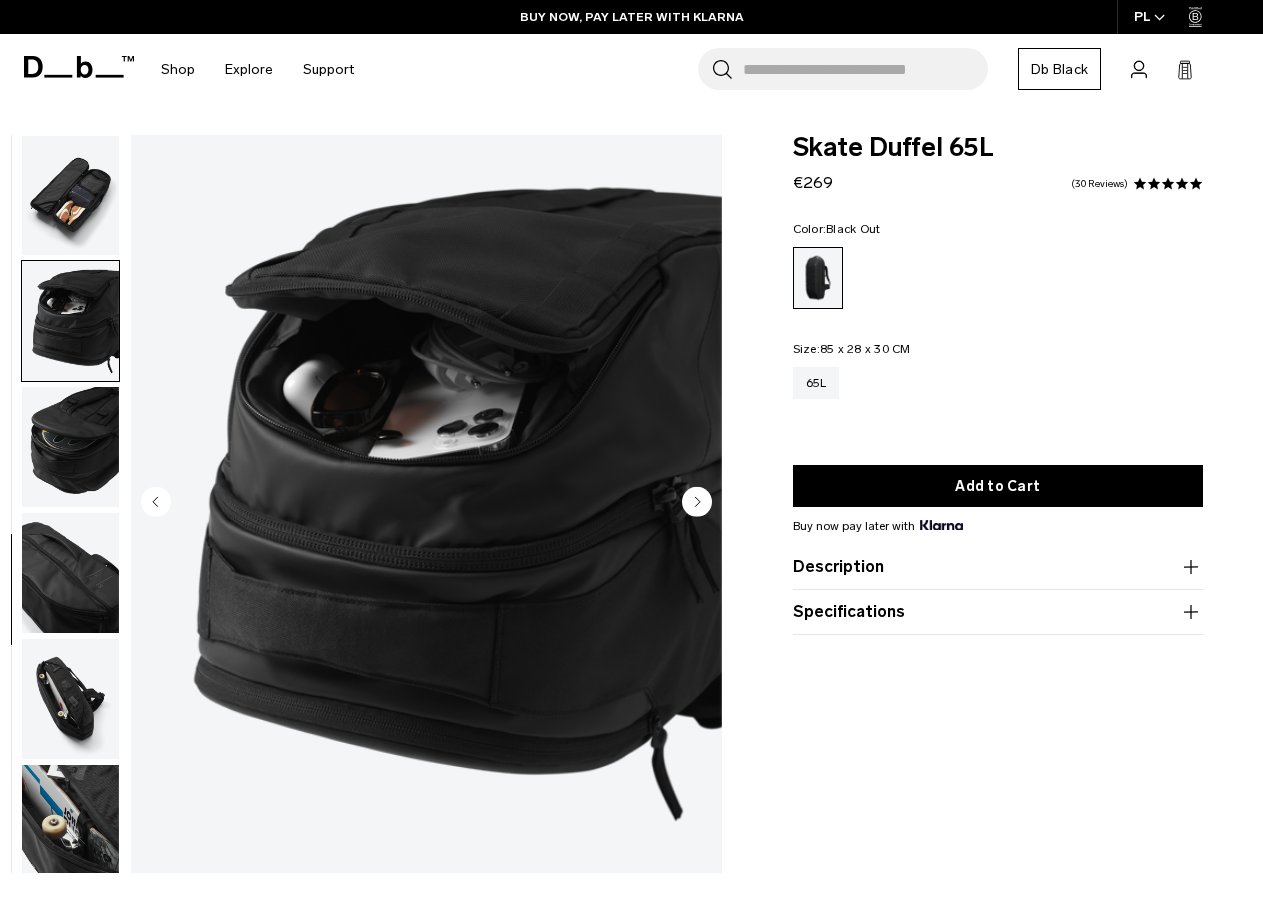 scroll, scrollTop: 767, scrollLeft: 0, axis: vertical 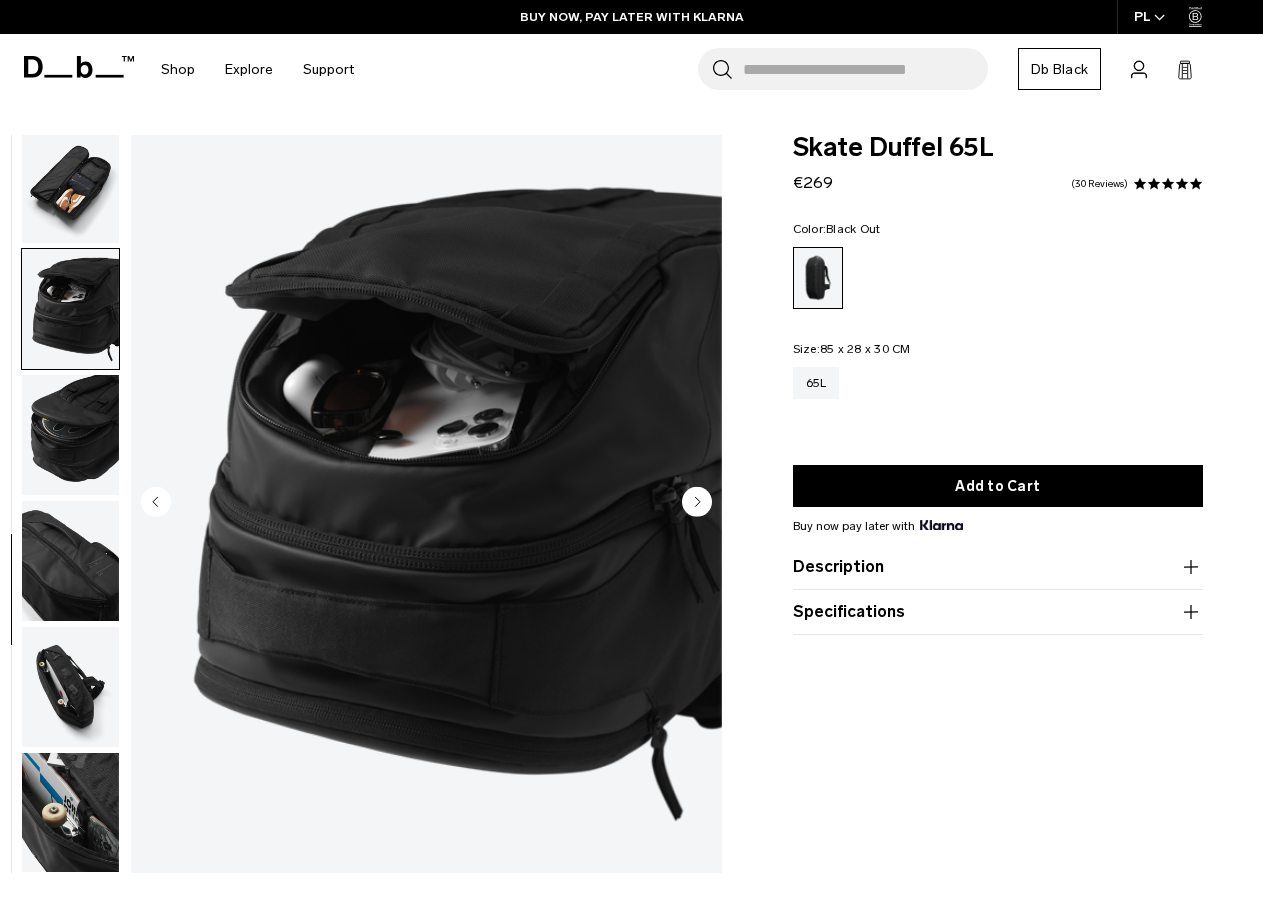 click at bounding box center [70, 435] 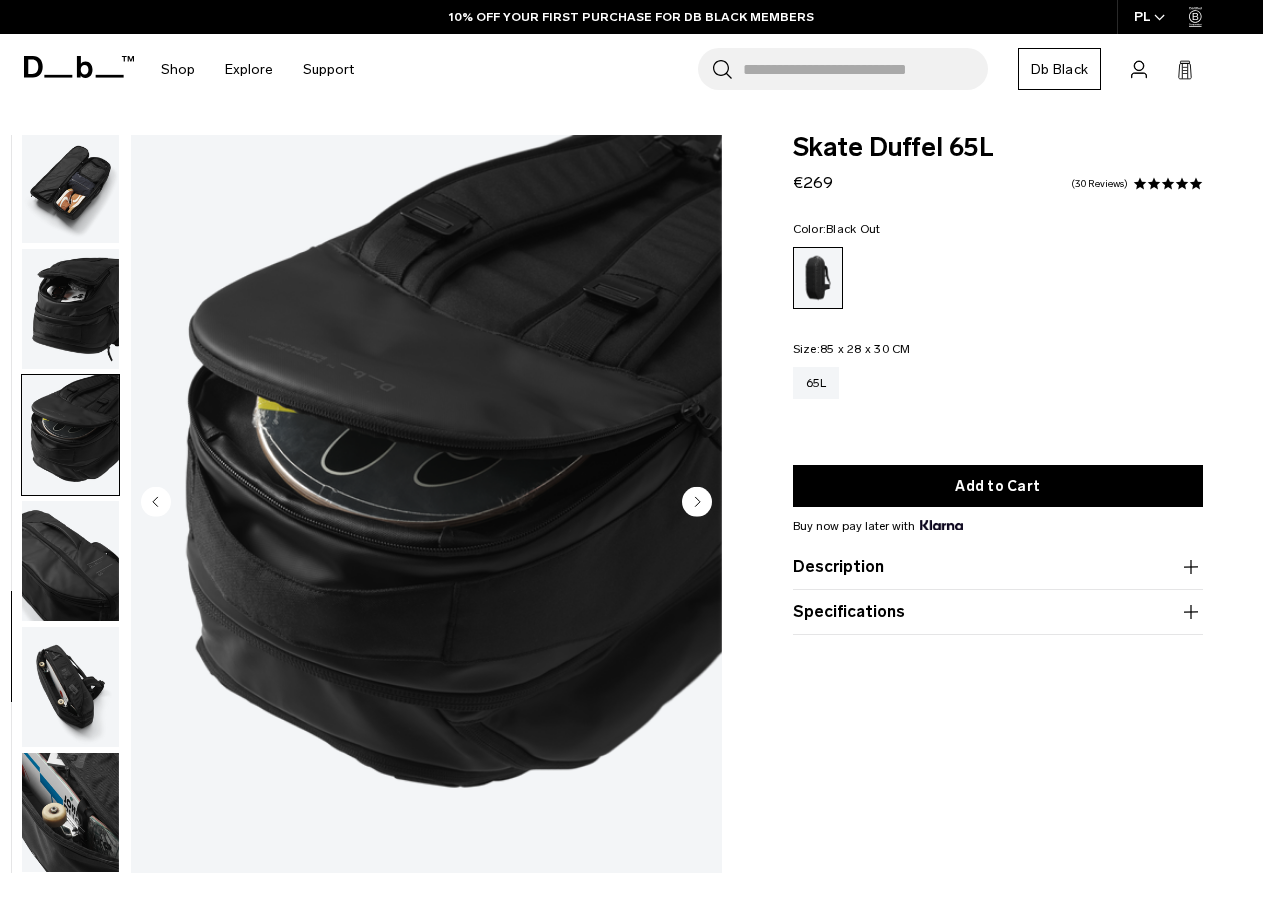 click at bounding box center (70, 561) 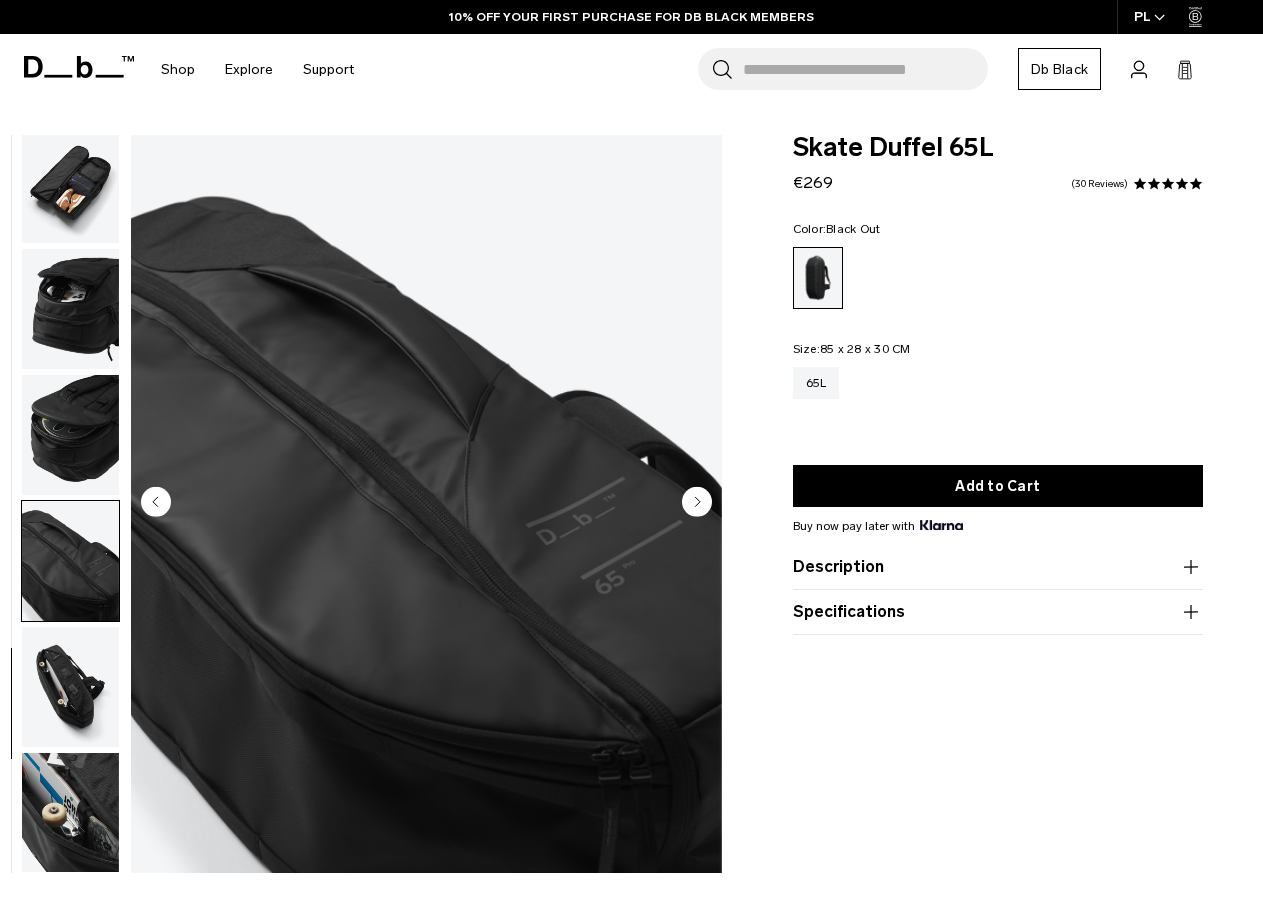 click at bounding box center (70, 687) 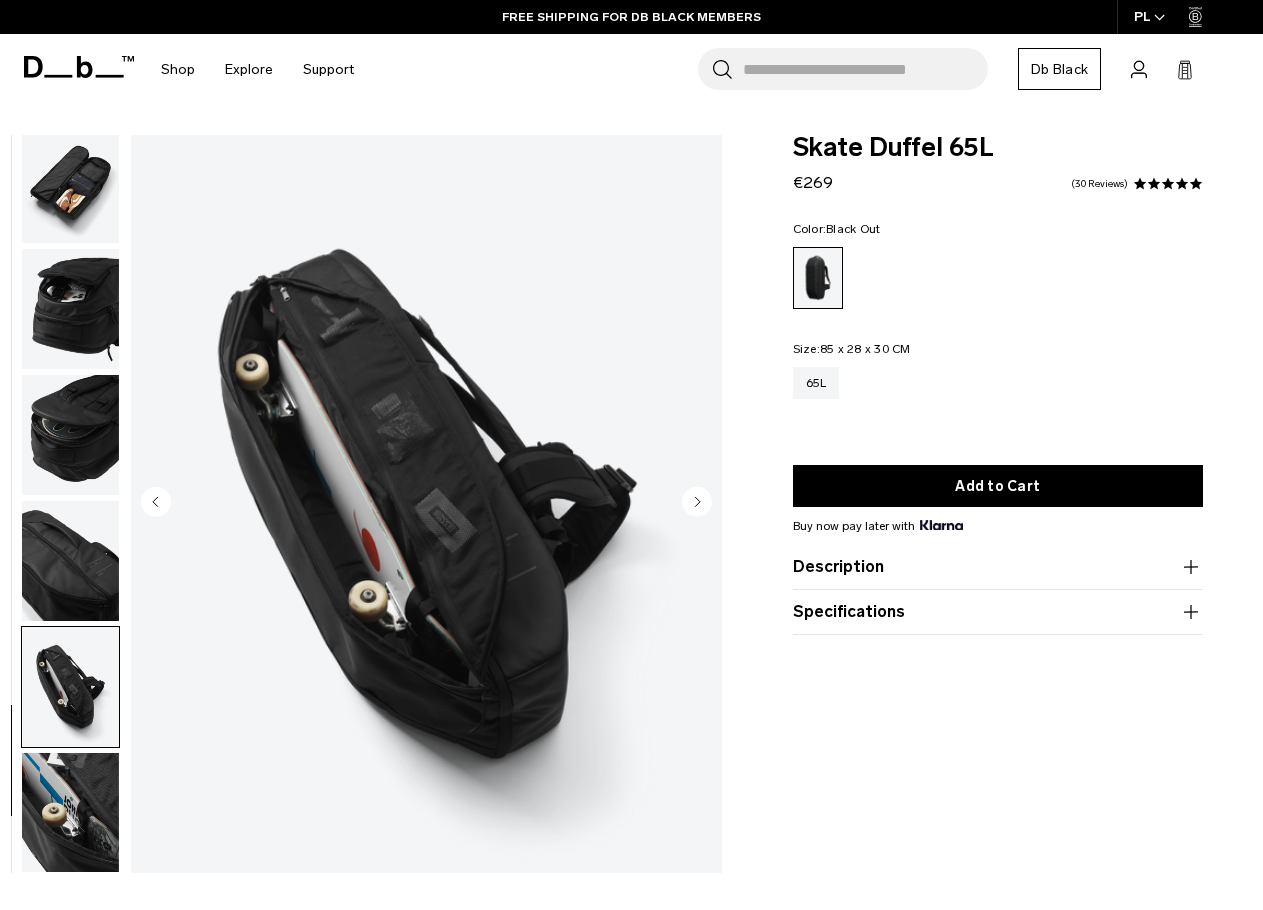 click at bounding box center (70, 813) 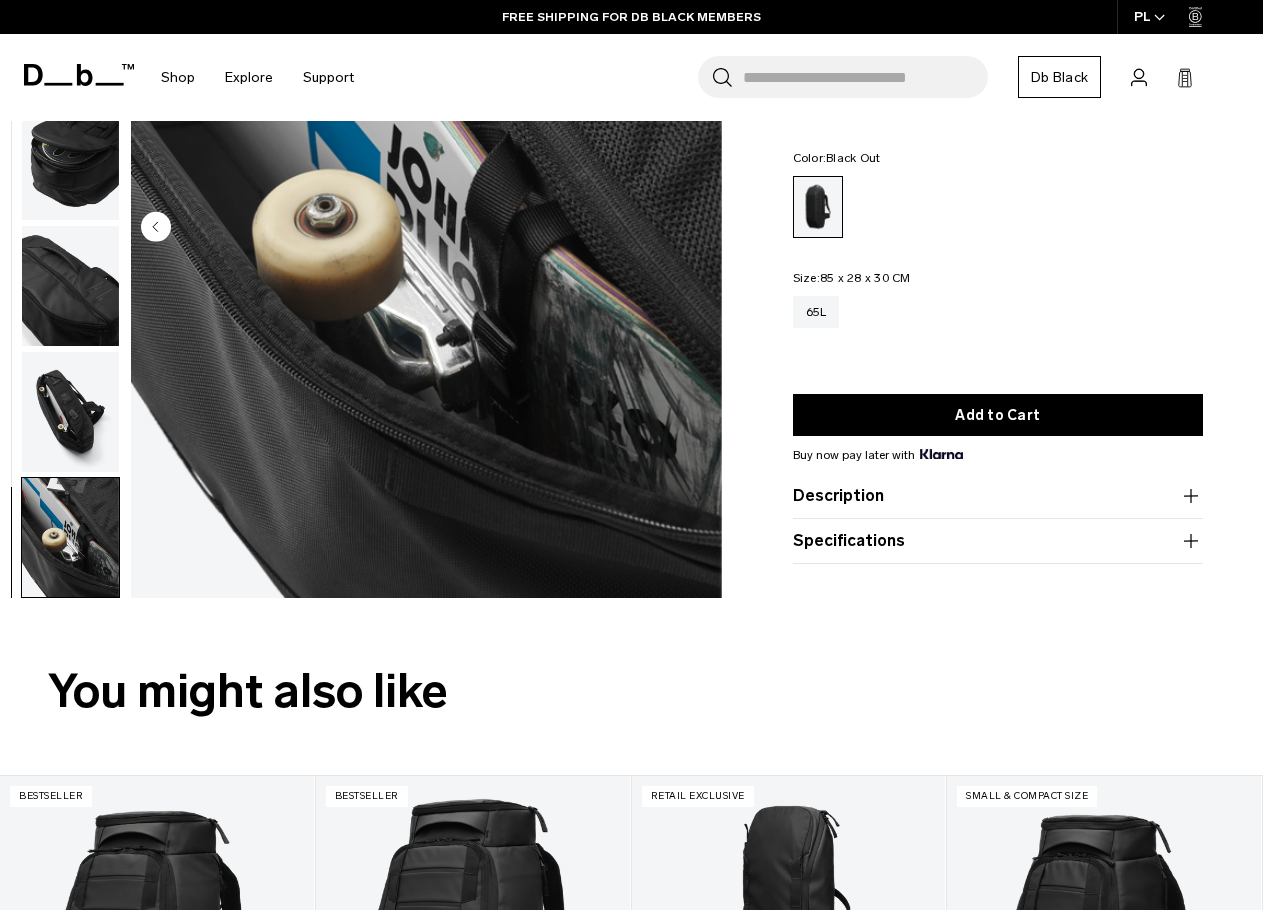 scroll, scrollTop: 0, scrollLeft: 0, axis: both 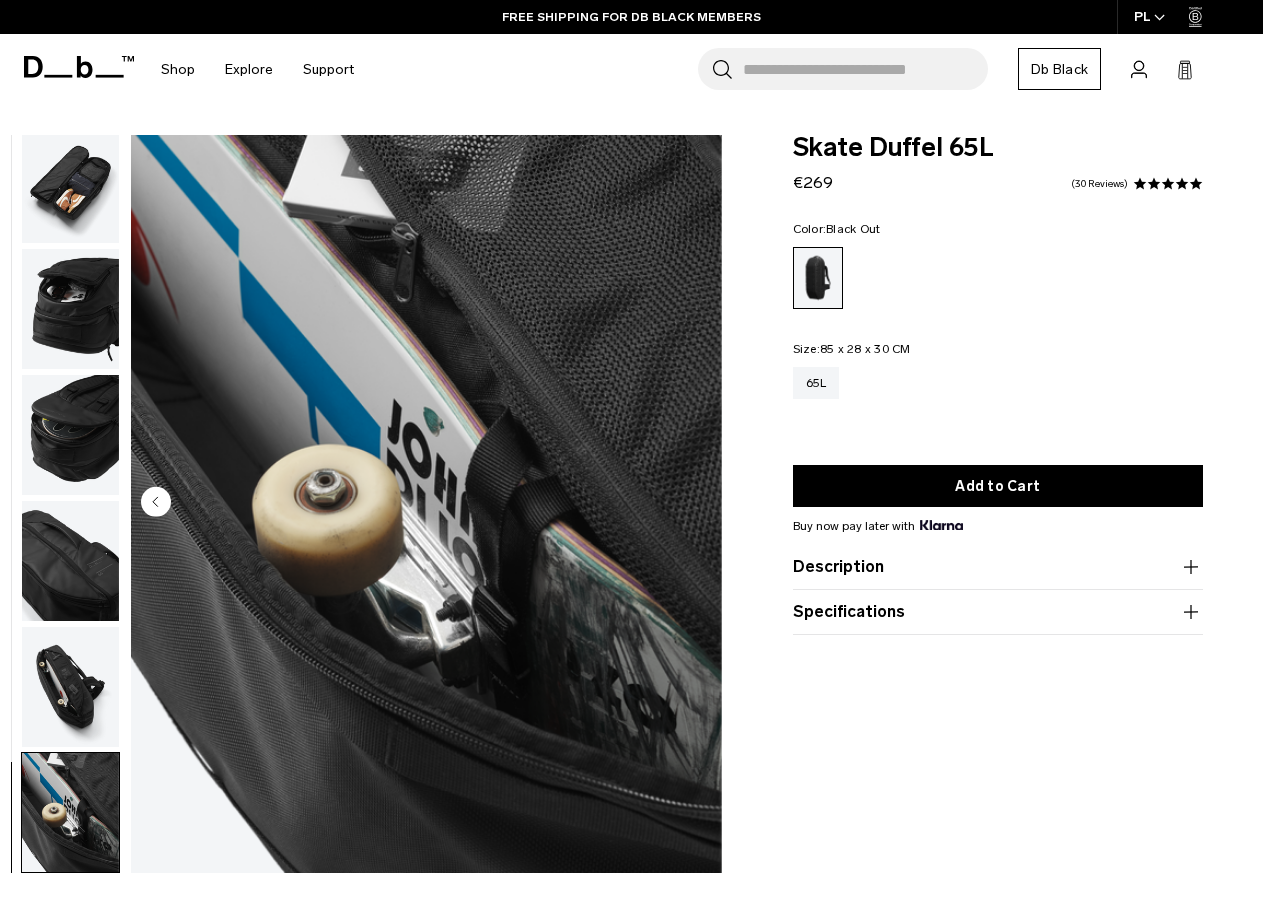 click on "Description" at bounding box center [998, 567] 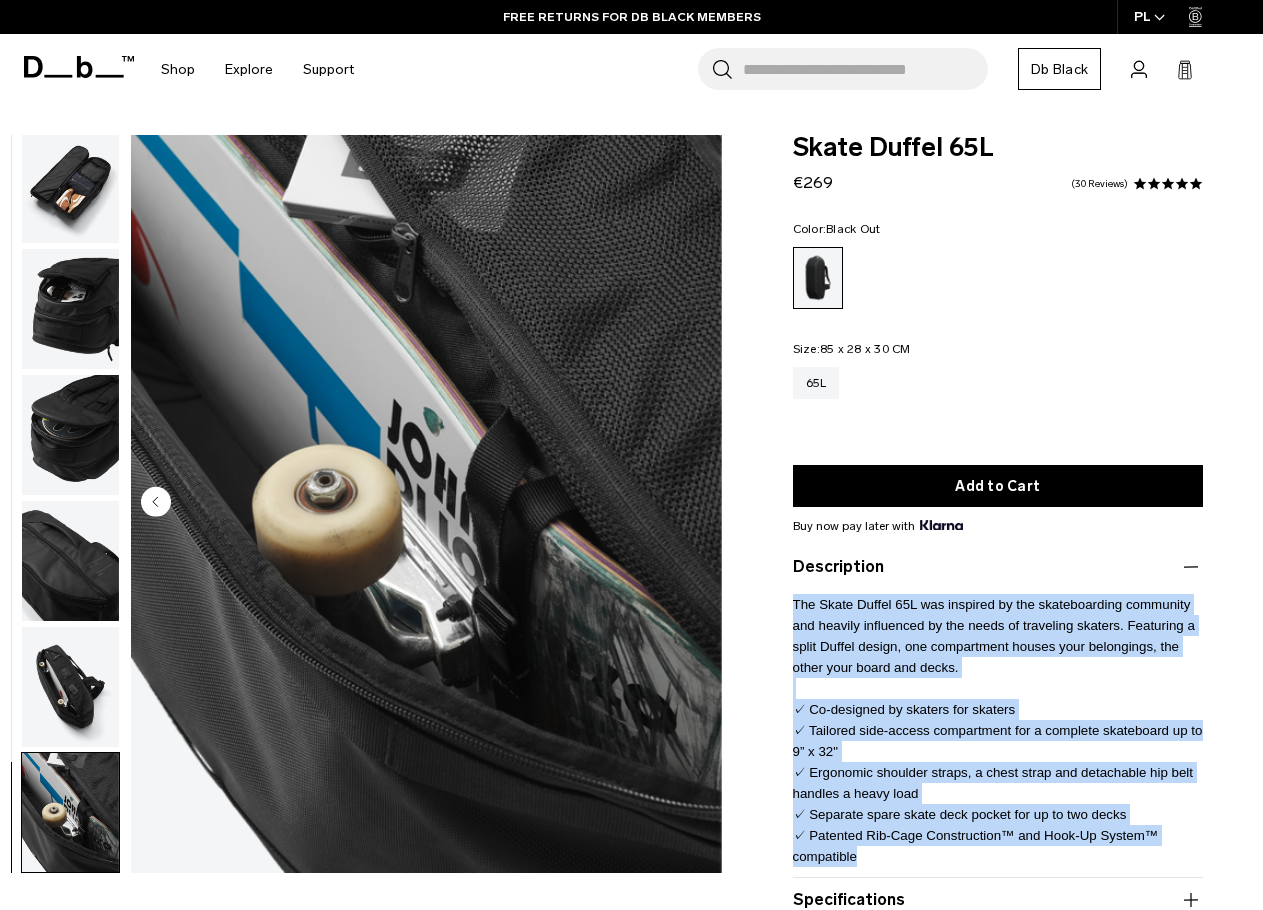 drag, startPoint x: 790, startPoint y: 606, endPoint x: 1021, endPoint y: 857, distance: 341.11874 